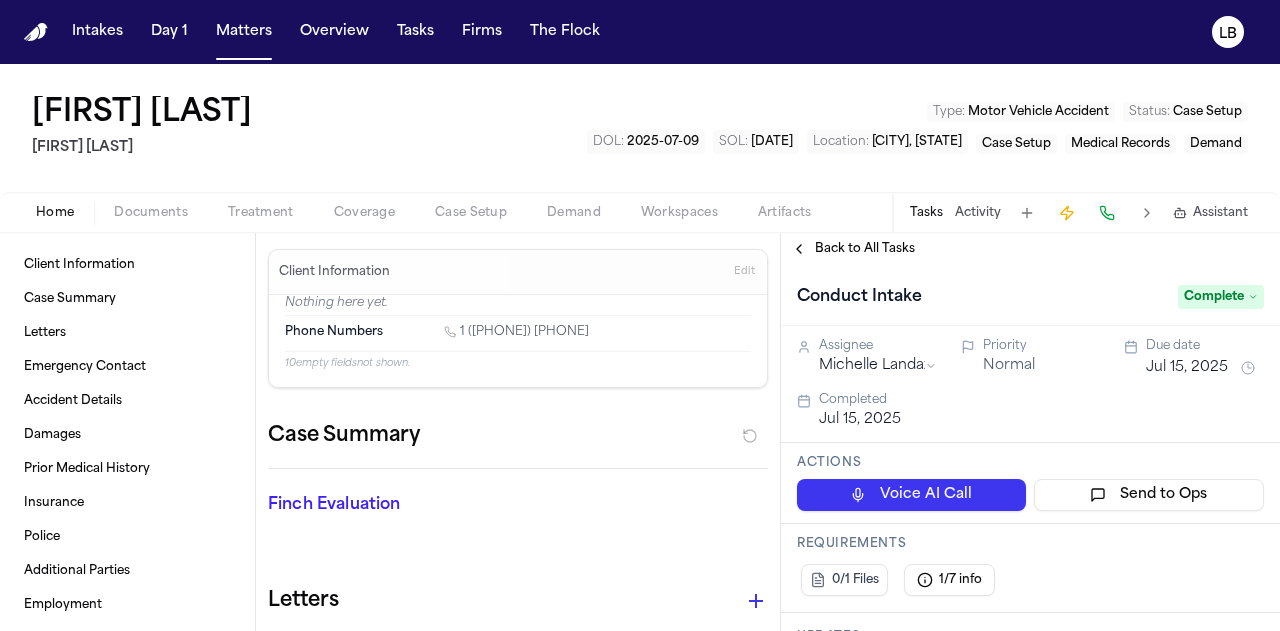 scroll, scrollTop: 0, scrollLeft: 0, axis: both 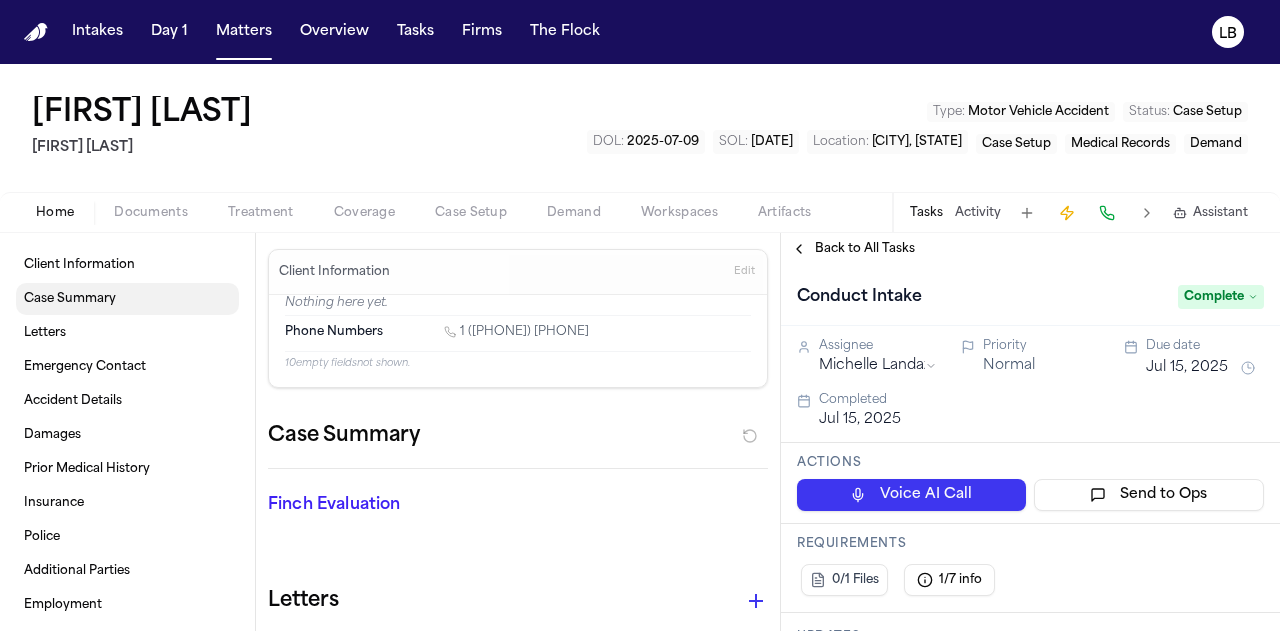 click on "Case Summary" at bounding box center (127, 299) 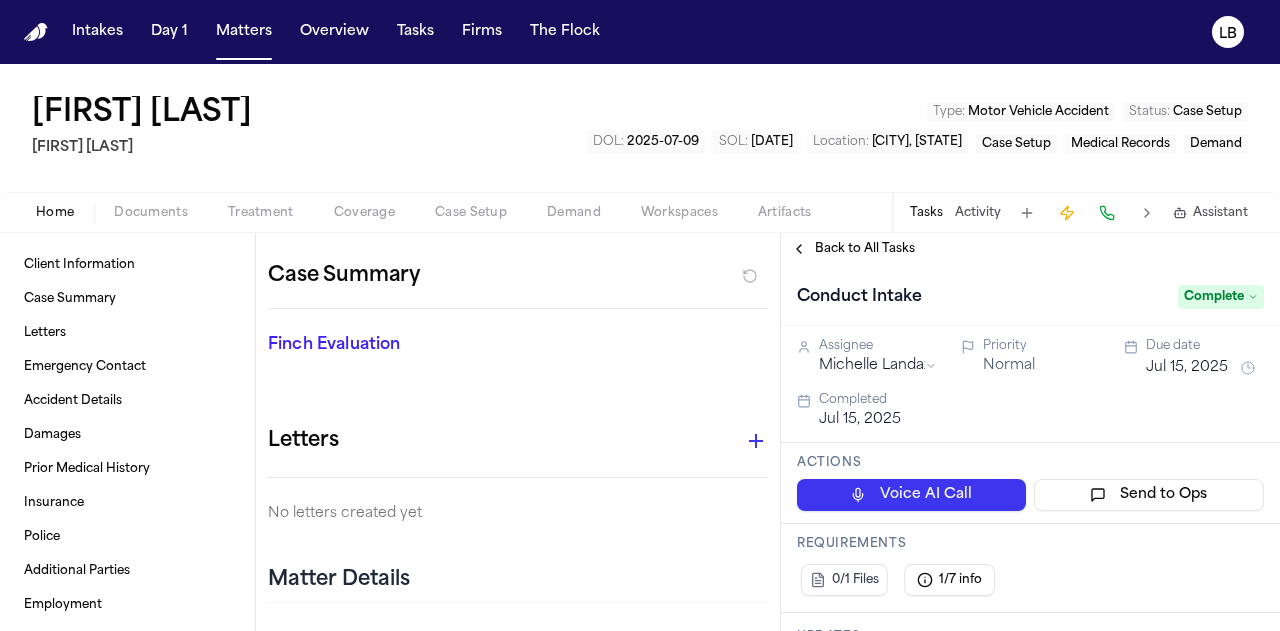 scroll, scrollTop: 158, scrollLeft: 0, axis: vertical 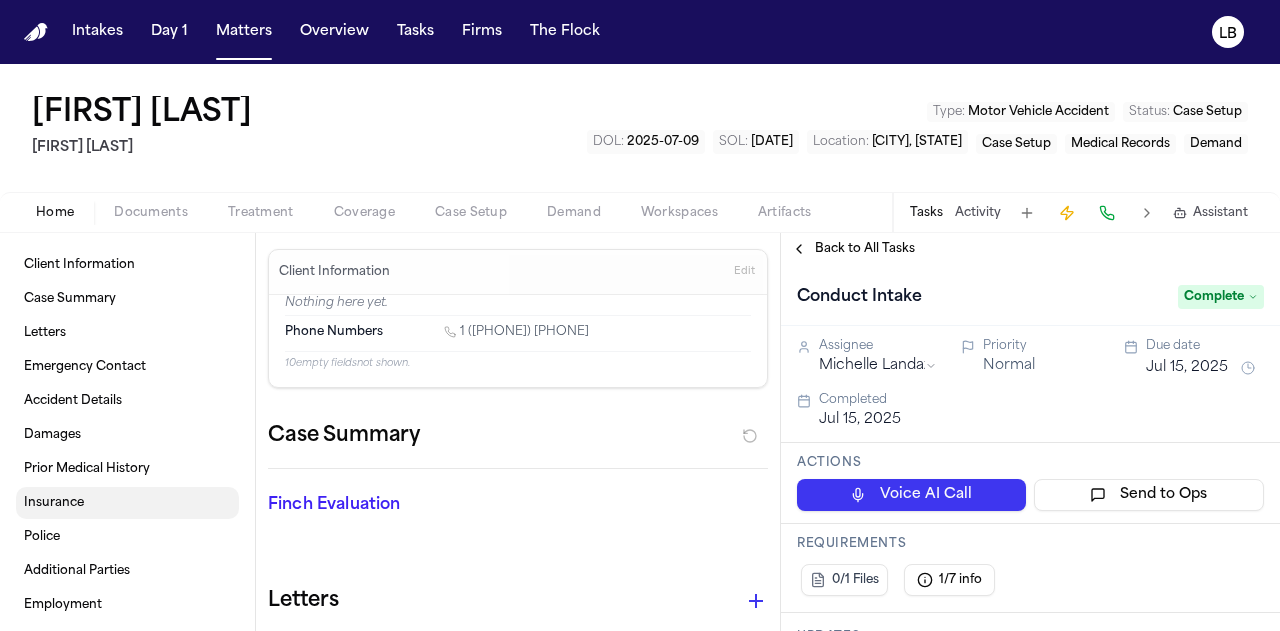 click on "Insurance" at bounding box center [127, 503] 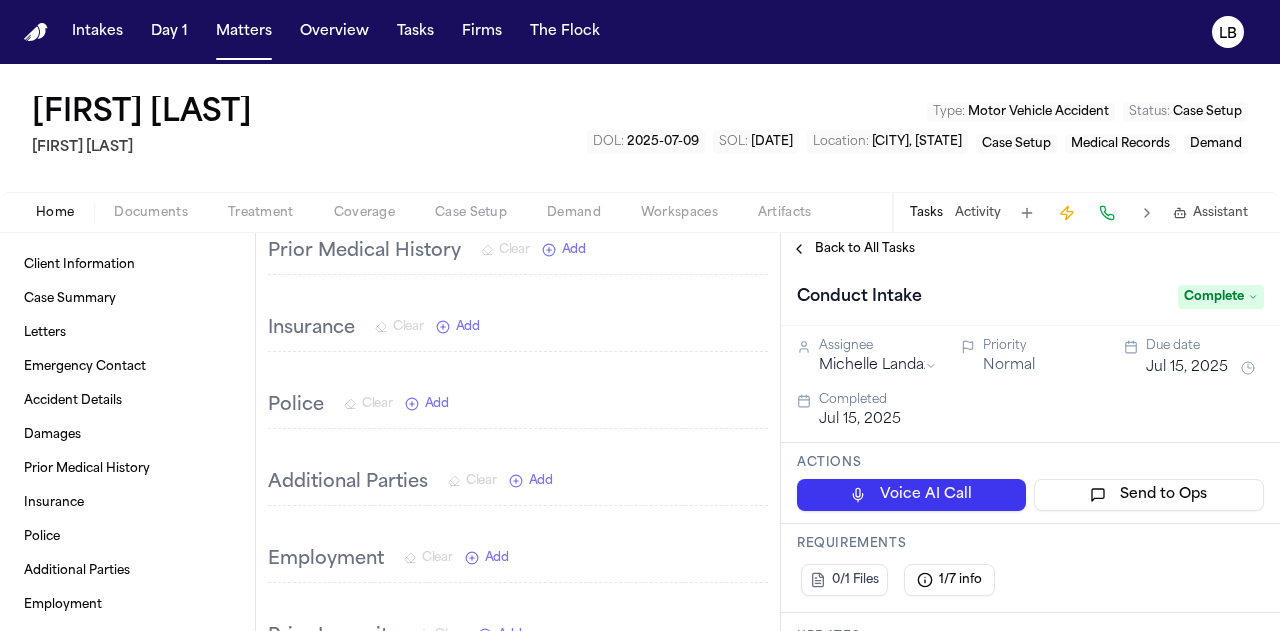 scroll, scrollTop: 742, scrollLeft: 0, axis: vertical 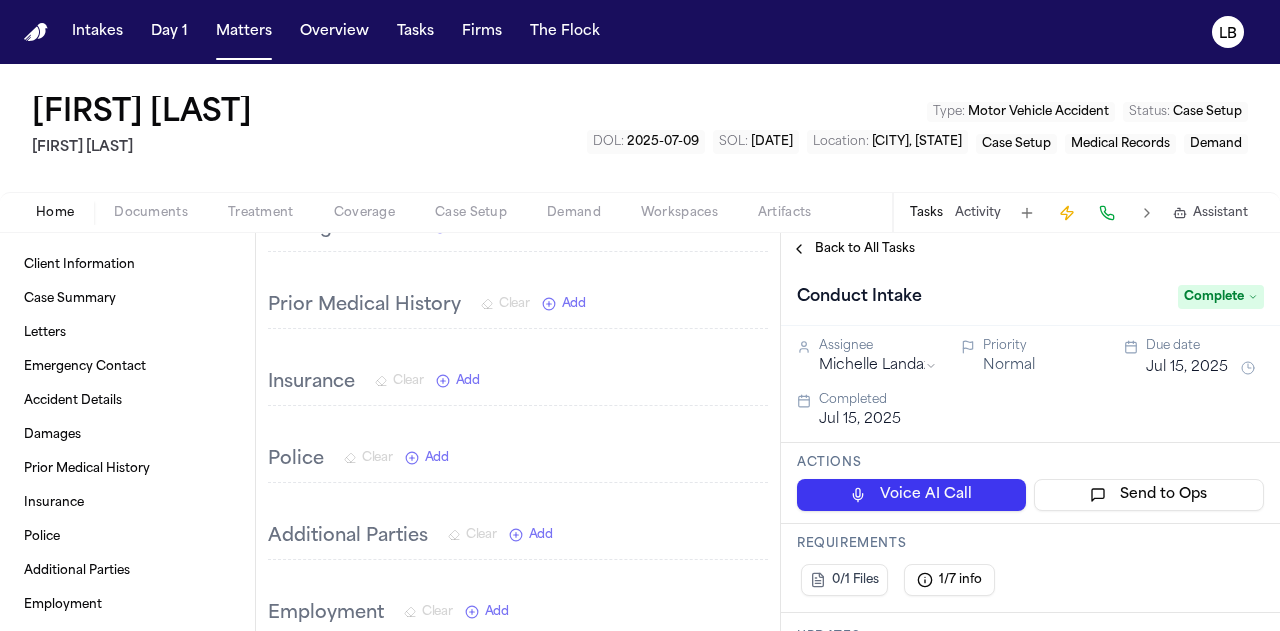 click on "Add" at bounding box center [468, 381] 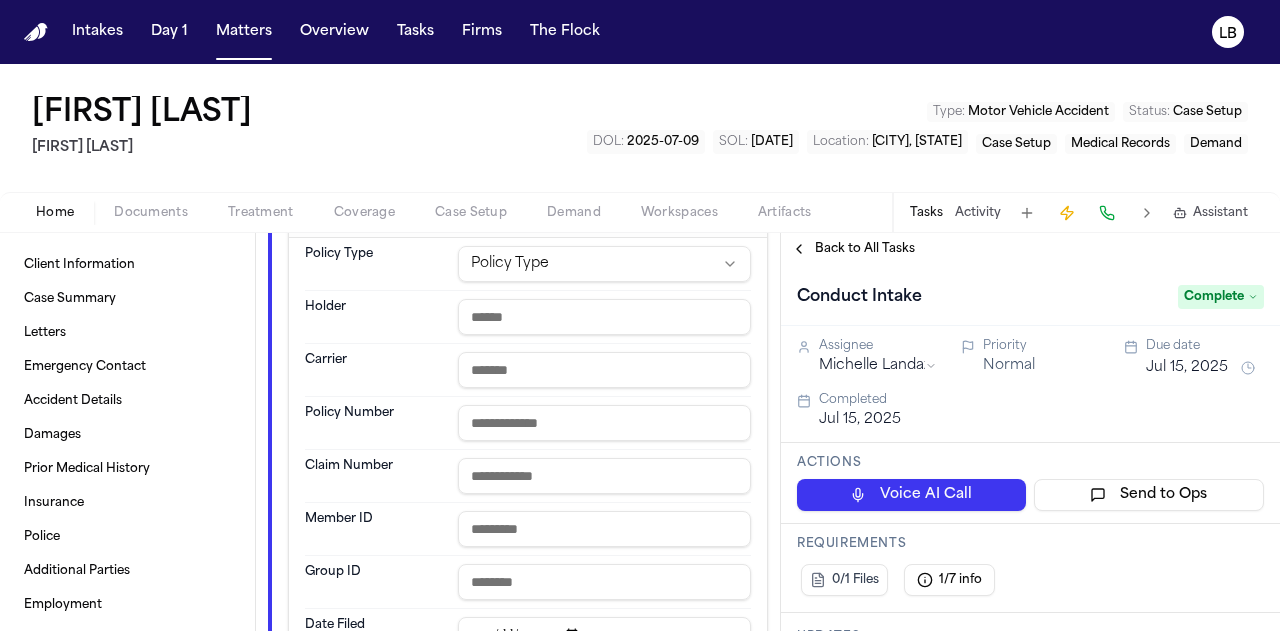 scroll, scrollTop: 866, scrollLeft: 0, axis: vertical 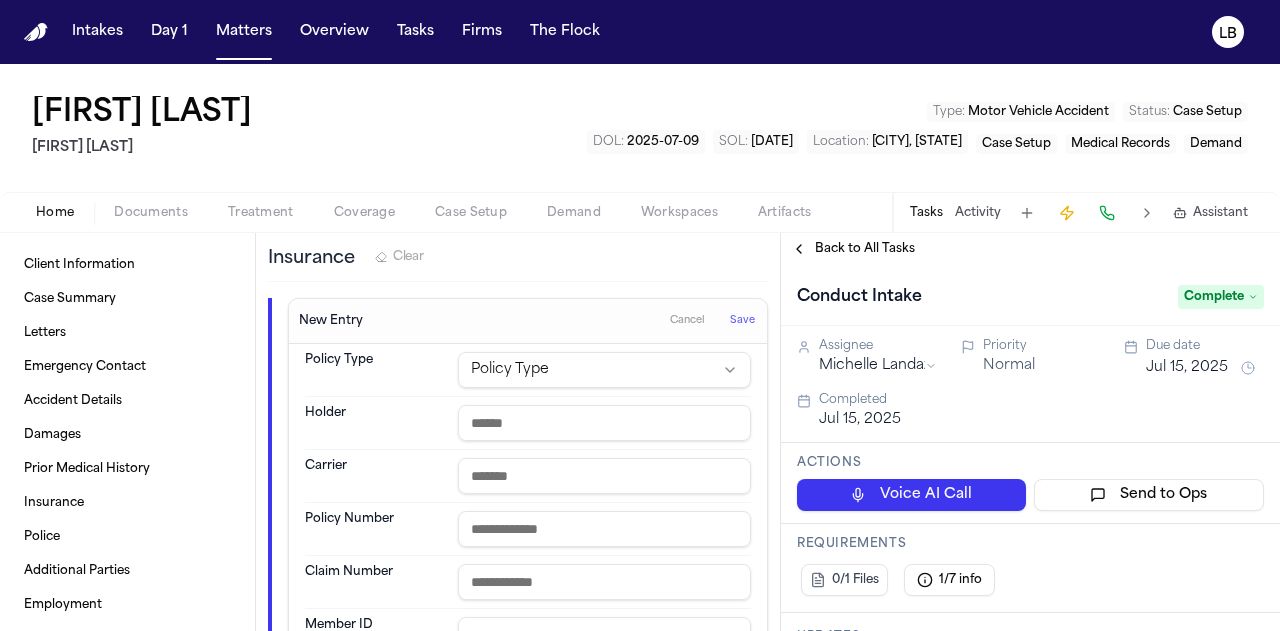 click on "Intakes Day 1 Matters Overview Tasks Firms The Flock LB Aaron Martinez David Lopez Type :   Motor Vehicle Accident Status :   Case Setup DOL :   2025-07-09 SOL :   2027-07-09 Location :   San Antonio, TX Case Setup Medical Records Demand Home Documents Treatment Coverage Case Setup Demand Workspaces Artifacts Tasks Activity Assistant Client Information Case Summary Letters Emergency Contact Accident Details Damages Prior Medical History Insurance Police Additional Parties Employment Prior Lawsuits Client Information Edit Nothing here yet. Phone Numbers 1 (210) 426-9588 10  empty   fields  not shown. Case Summary Finch Evaluation * ​ Letters No letters created yet Matter Details Emergency Contact Clear Add Accident Details Clear Add Damages Clear Add Prior Medical History Clear Add Insurance Clear New Entry Cancel Save Policy Type Policy Type Holder Carrier Policy Number Claim Number Member ID Group ID Date Filed Vehicle Description Policy Limitations Adjuster Name Adjuster Phone Adjuster Email" at bounding box center [640, 315] 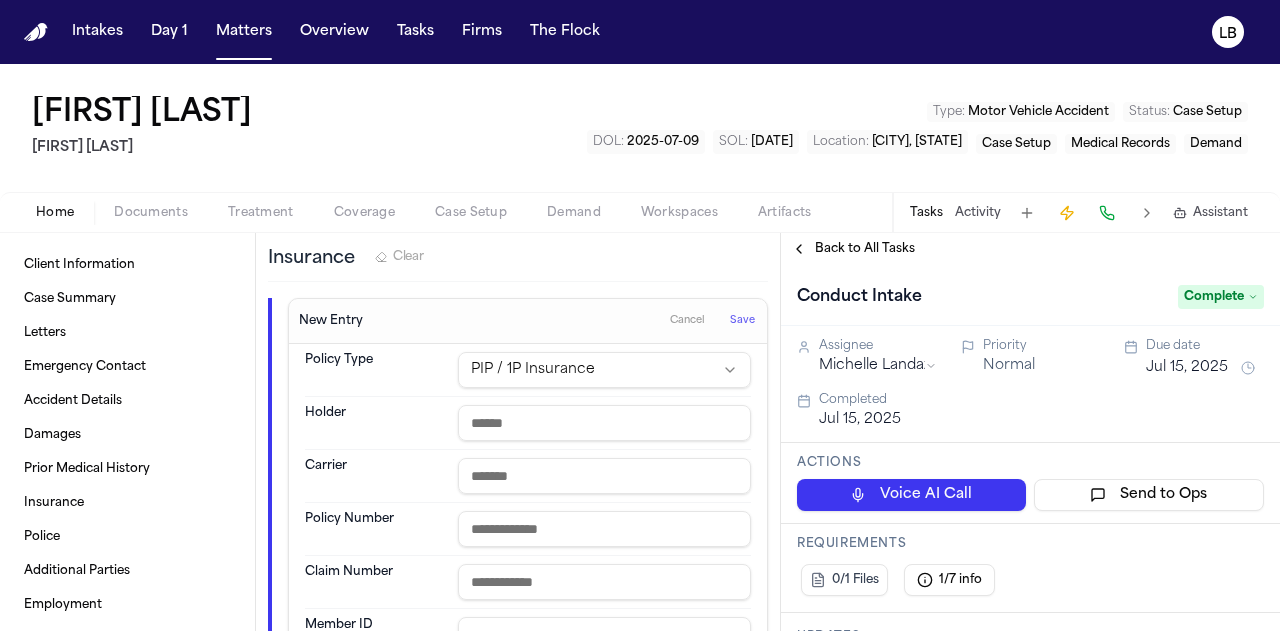 click at bounding box center (604, 423) 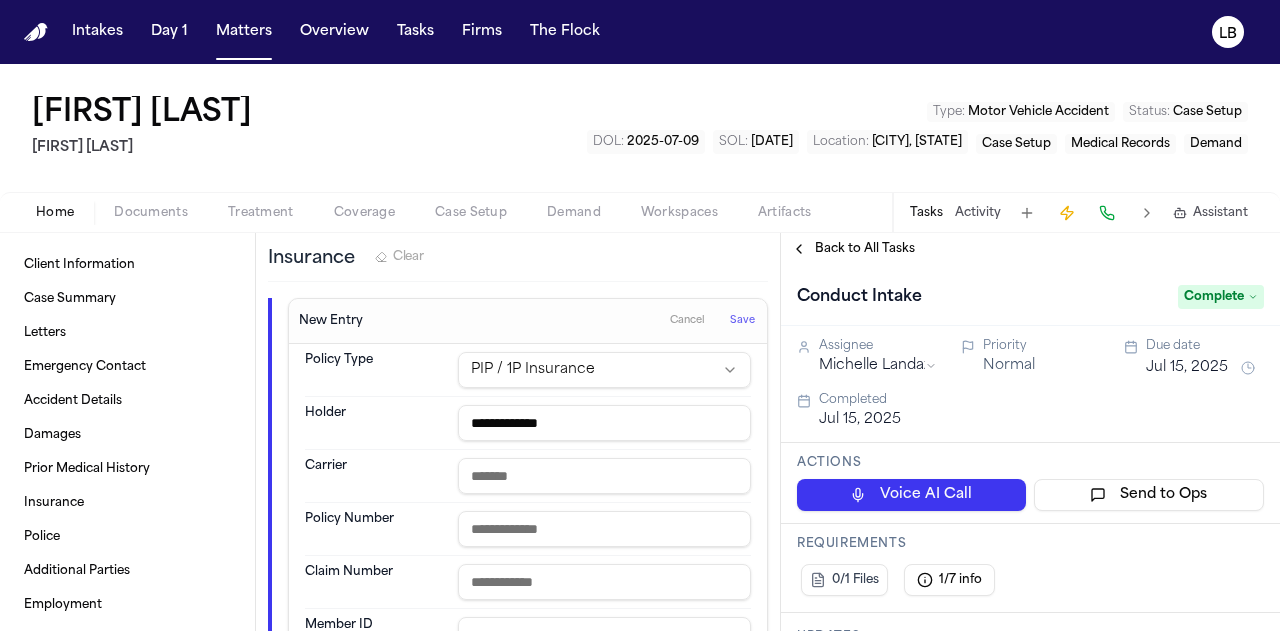type on "**********" 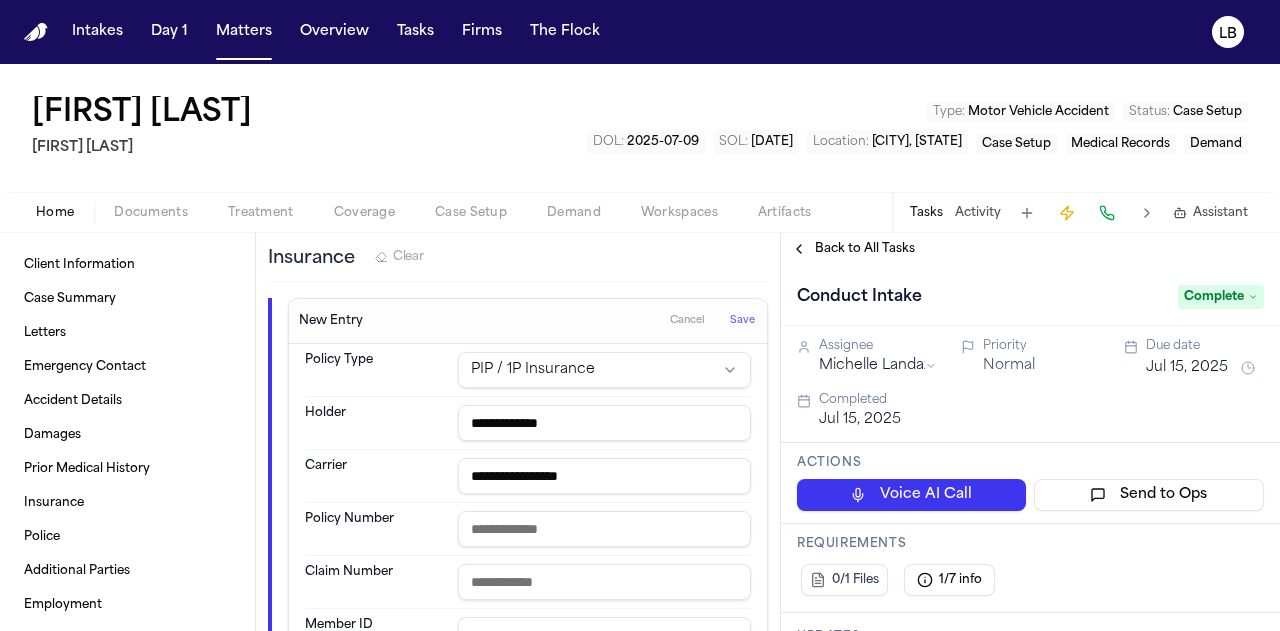 type on "**********" 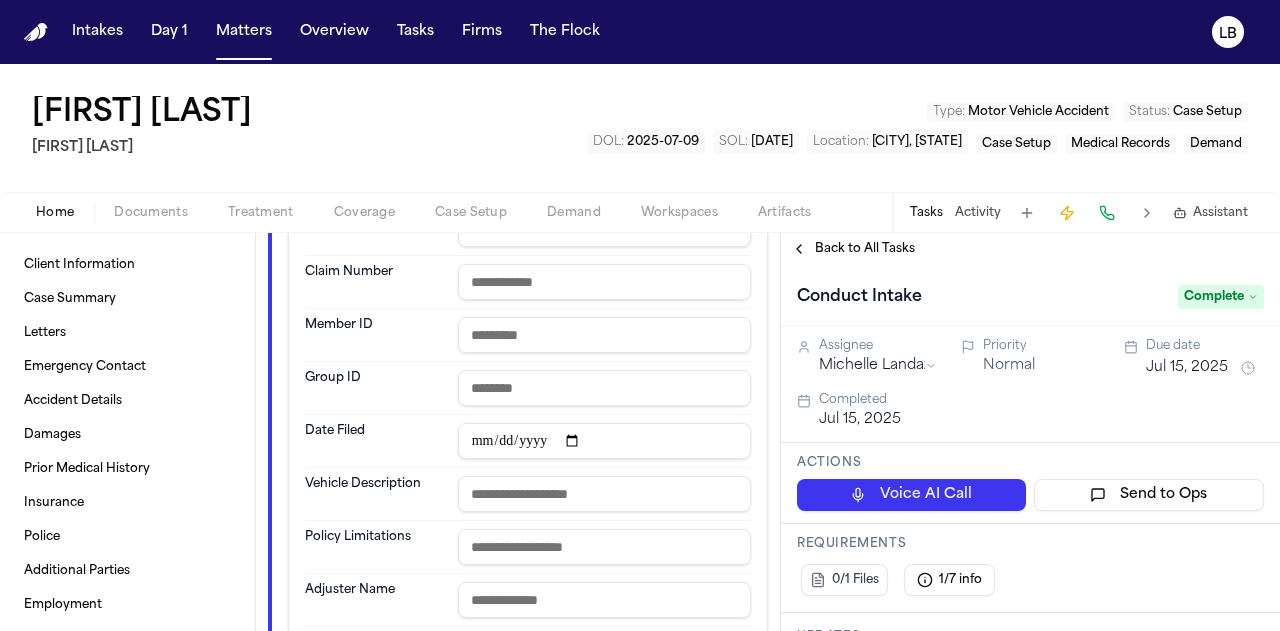 scroll, scrollTop: 1188, scrollLeft: 0, axis: vertical 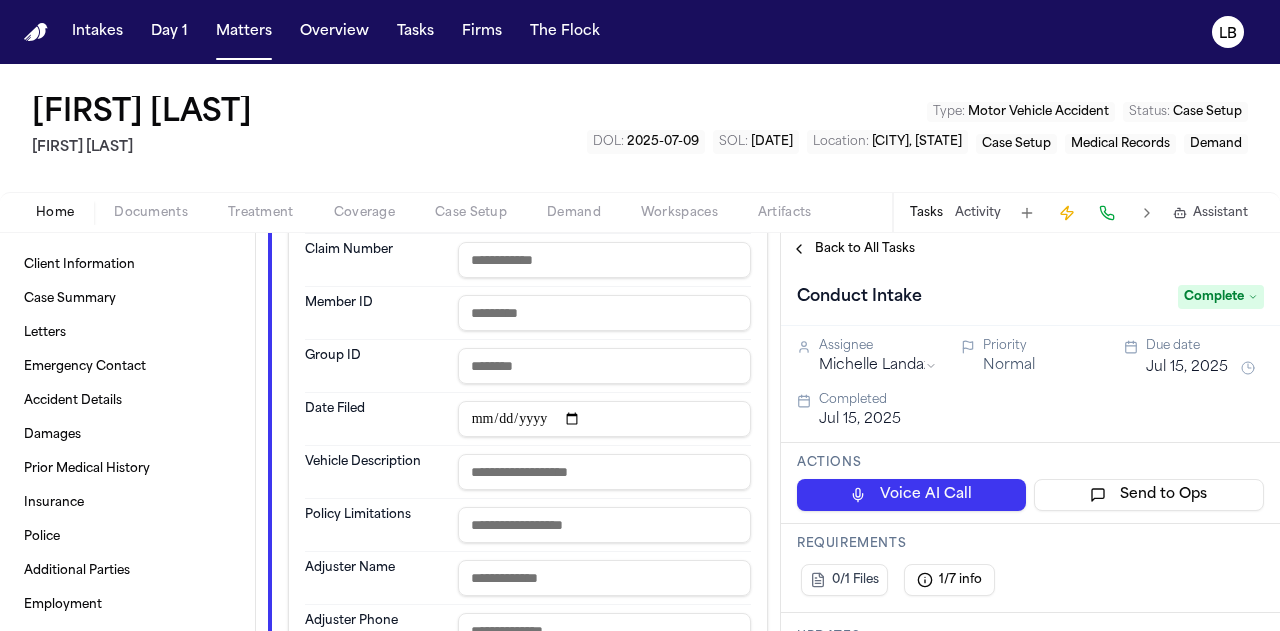 type on "**********" 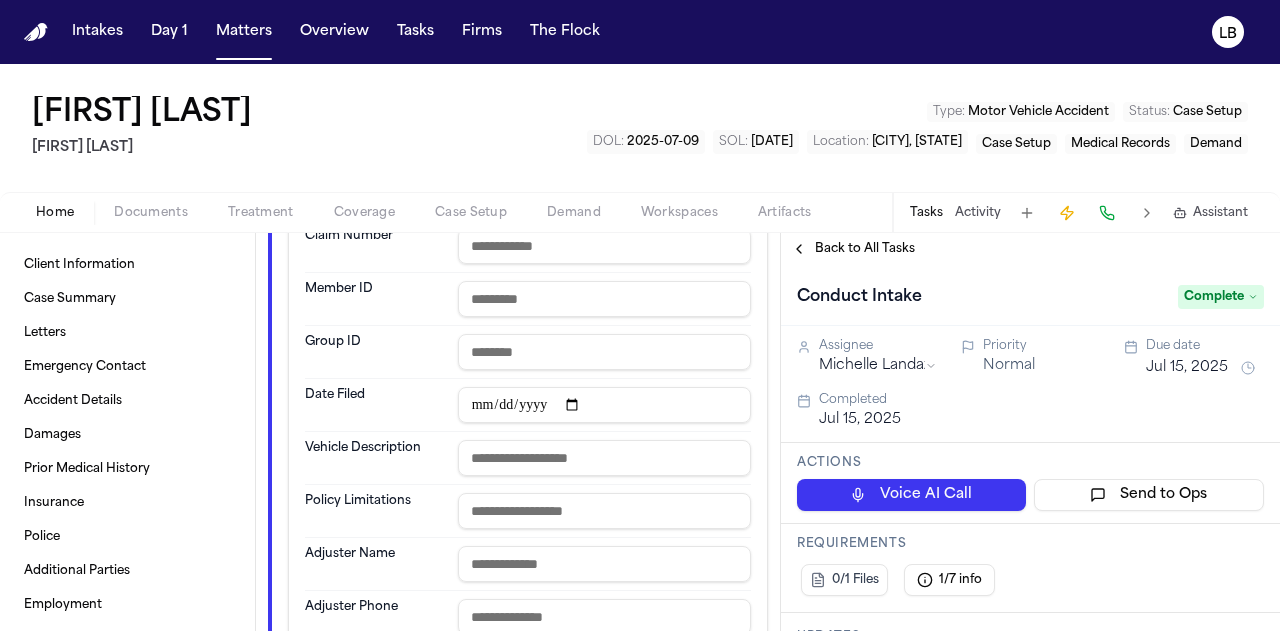 click on "Policy Limitations" at bounding box center [528, 511] 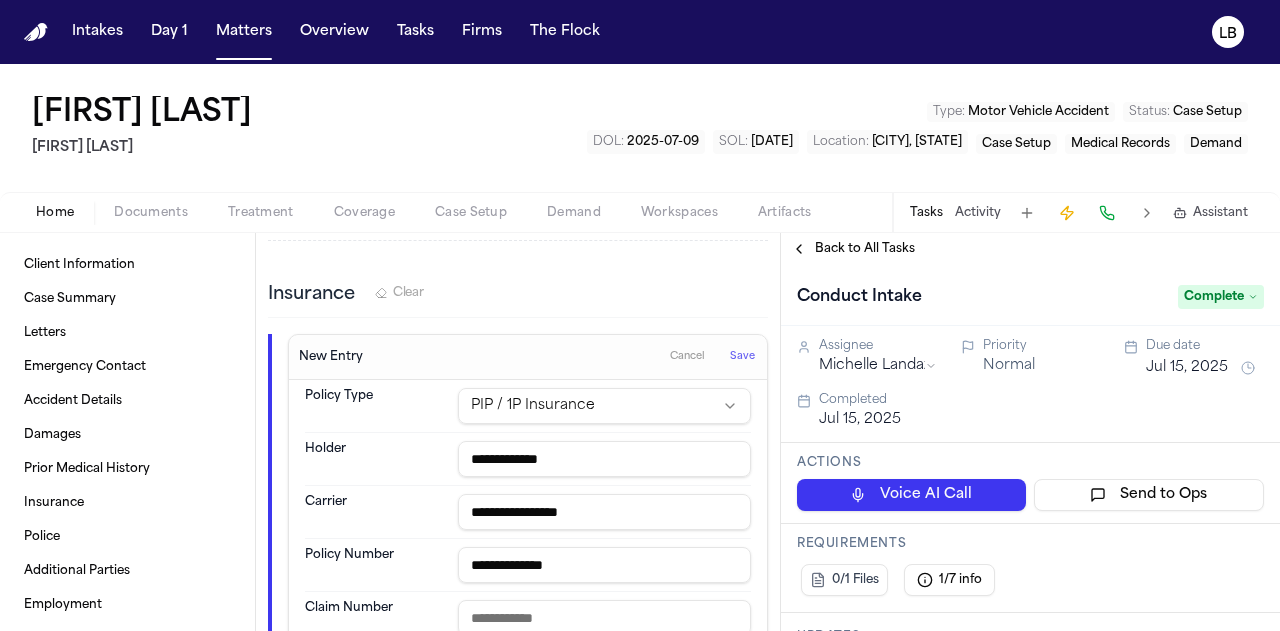 scroll, scrollTop: 914, scrollLeft: 0, axis: vertical 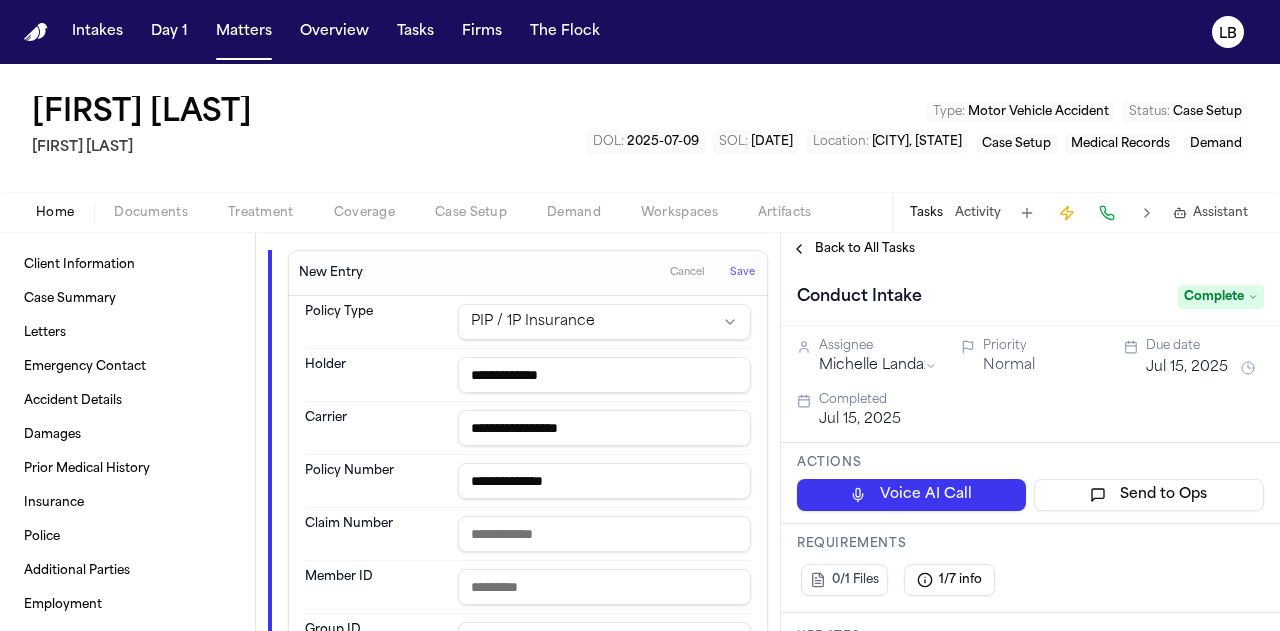 click at bounding box center [604, 534] 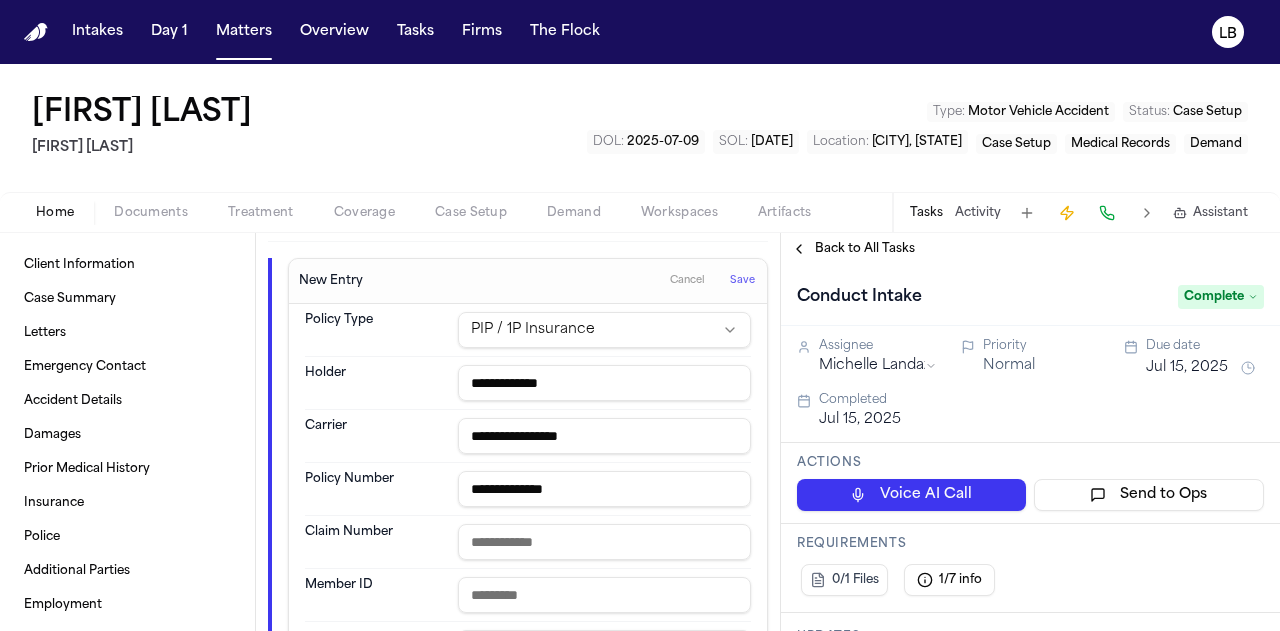 scroll, scrollTop: 916, scrollLeft: 0, axis: vertical 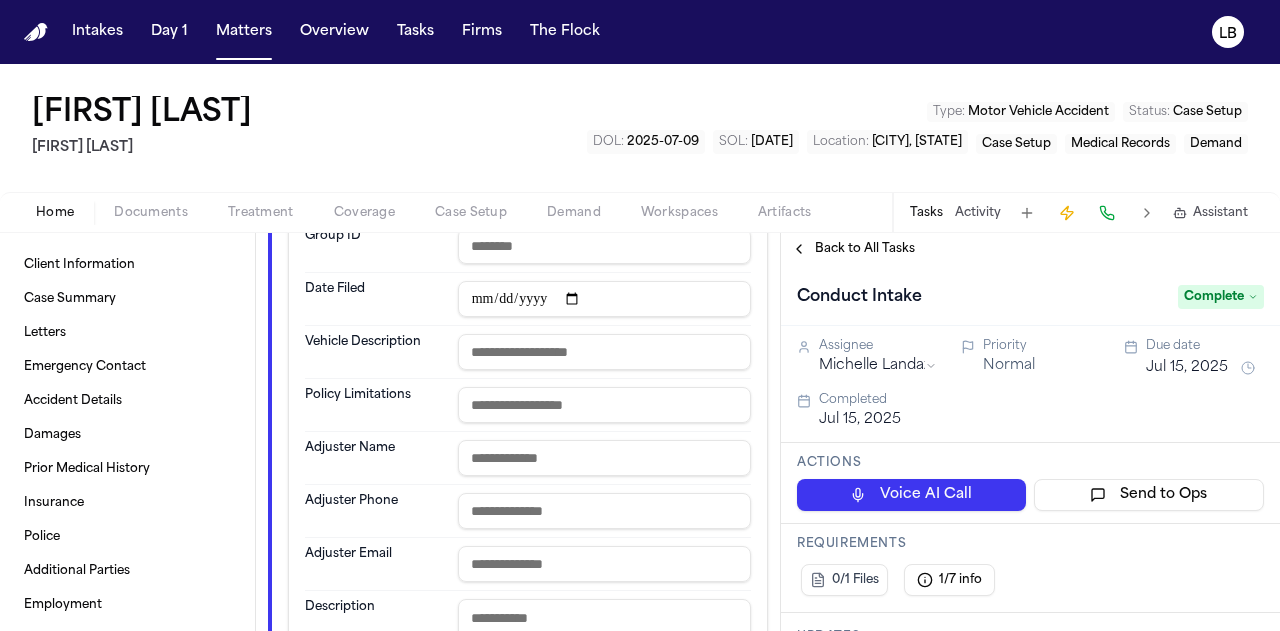 click at bounding box center [604, 352] 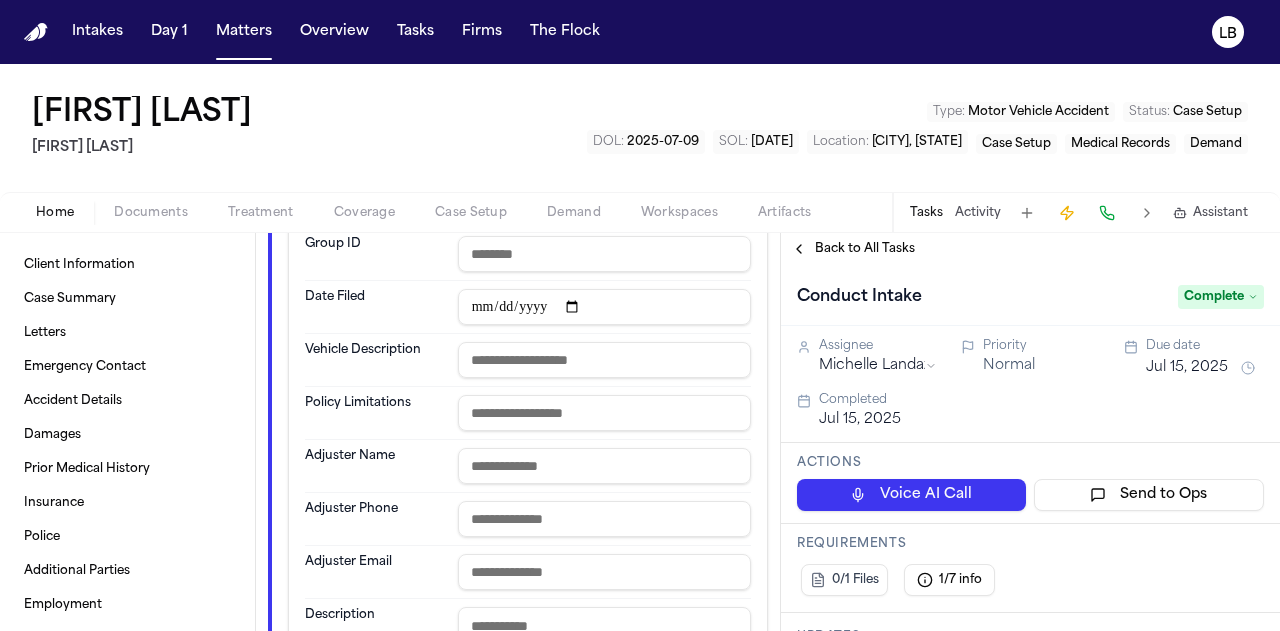 scroll, scrollTop: 1296, scrollLeft: 0, axis: vertical 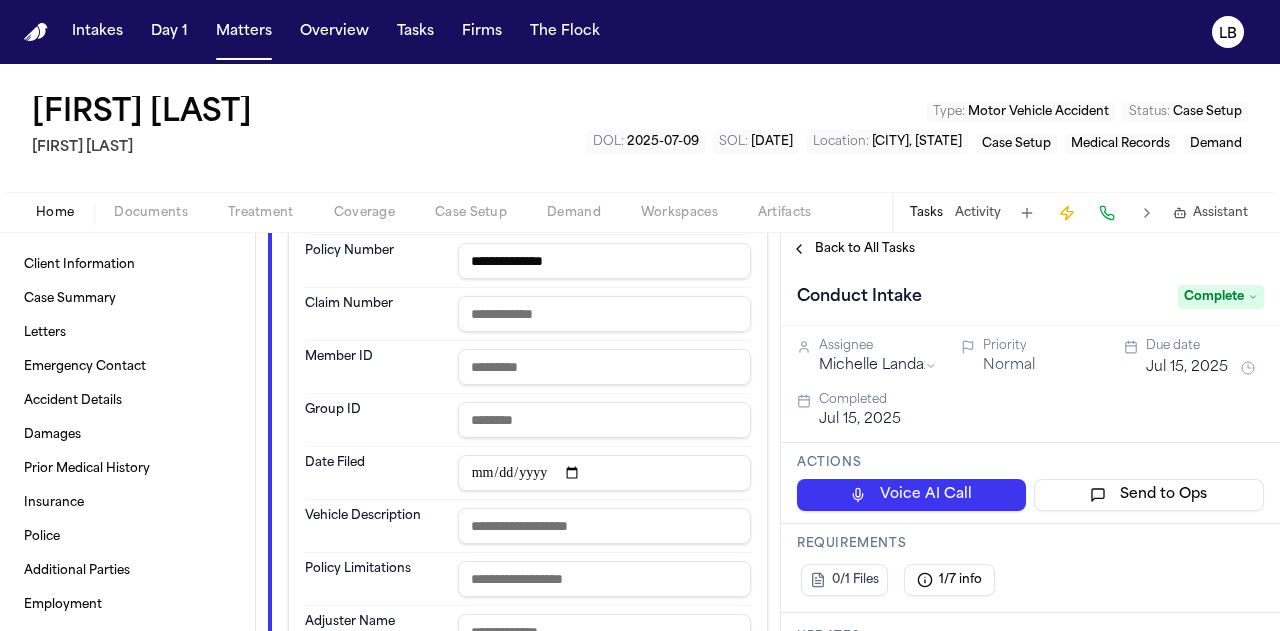click at bounding box center (604, 314) 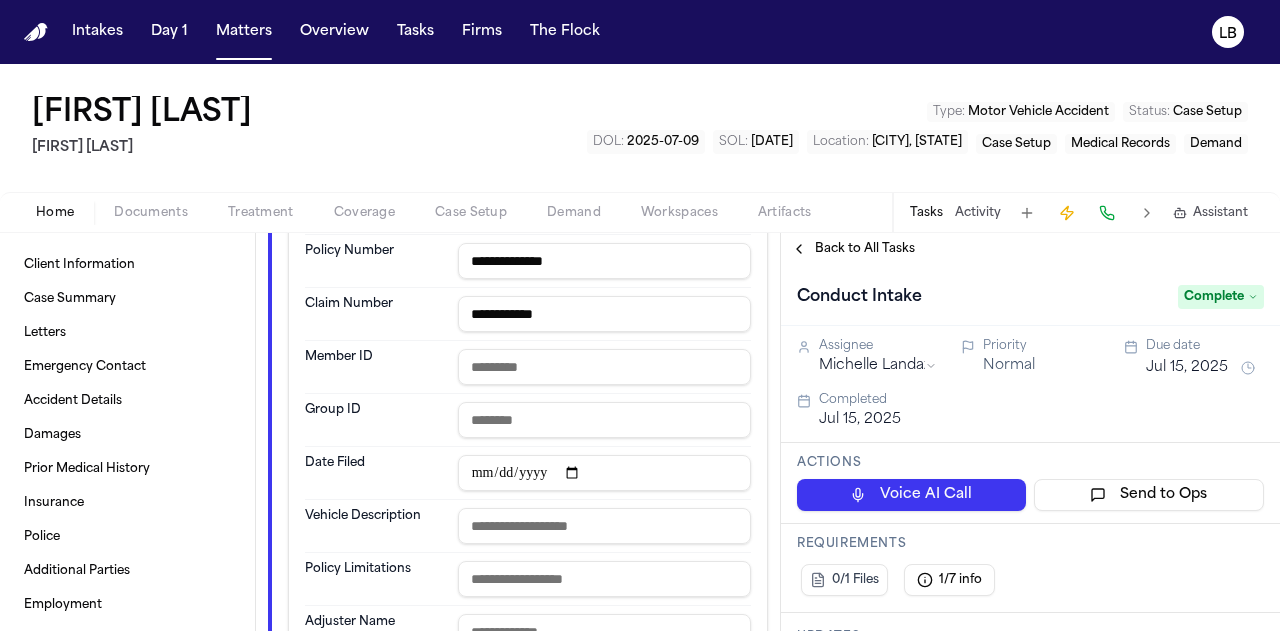 type on "**********" 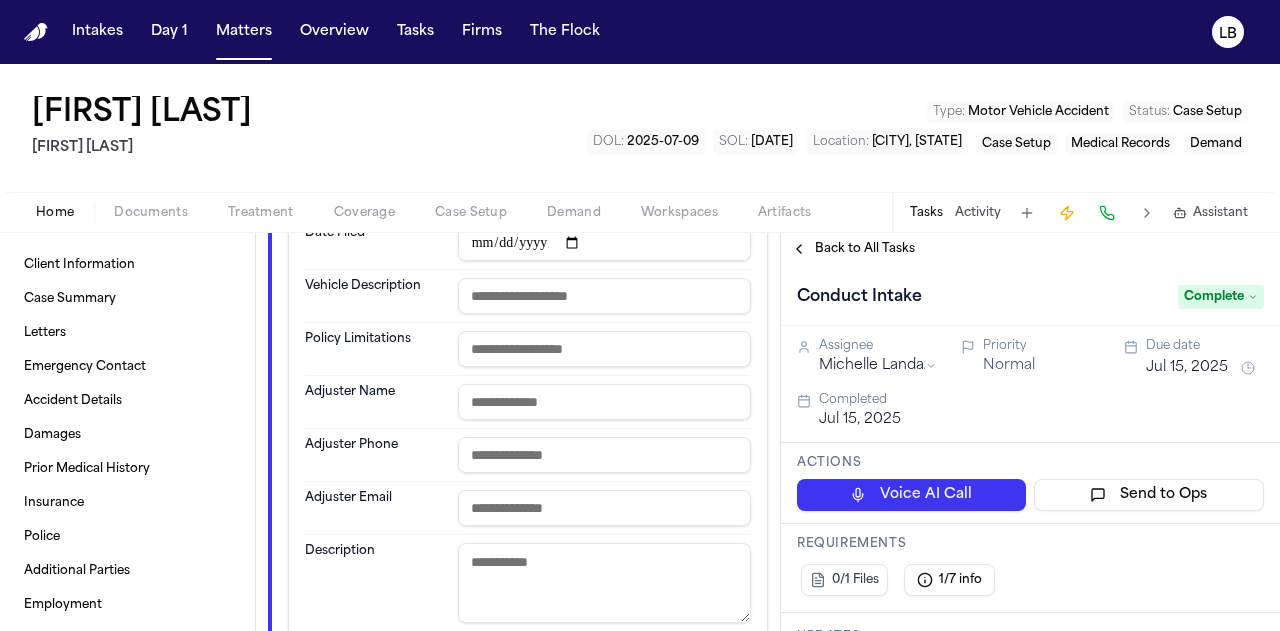 scroll, scrollTop: 1364, scrollLeft: 0, axis: vertical 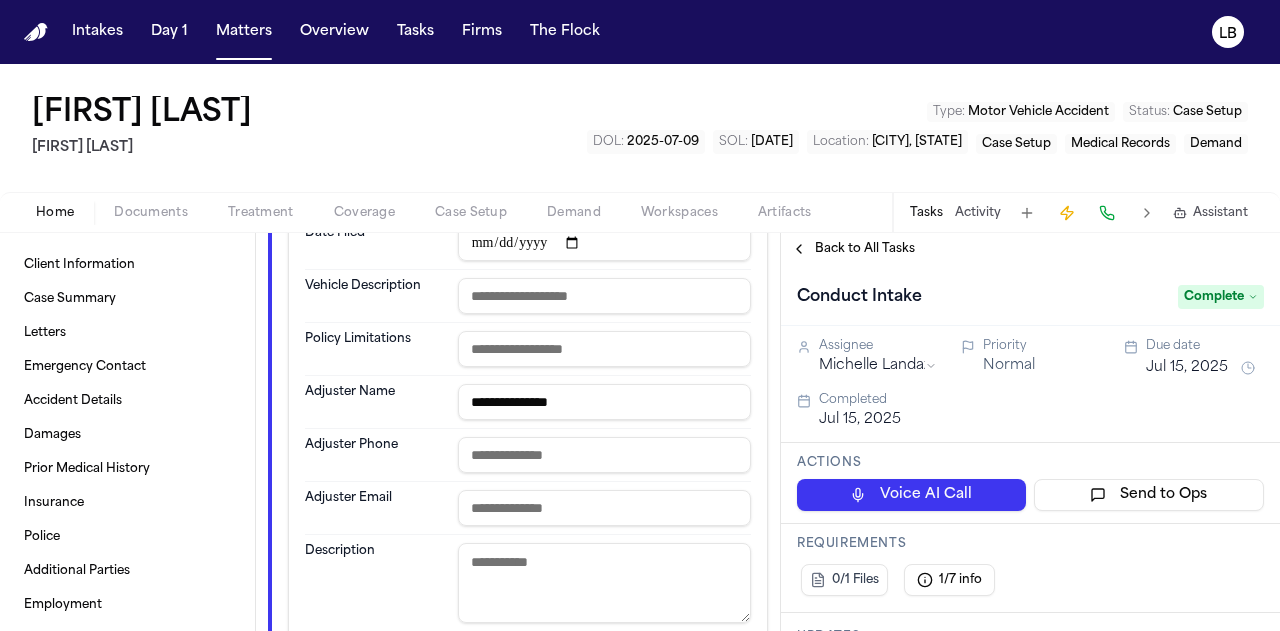 type on "**********" 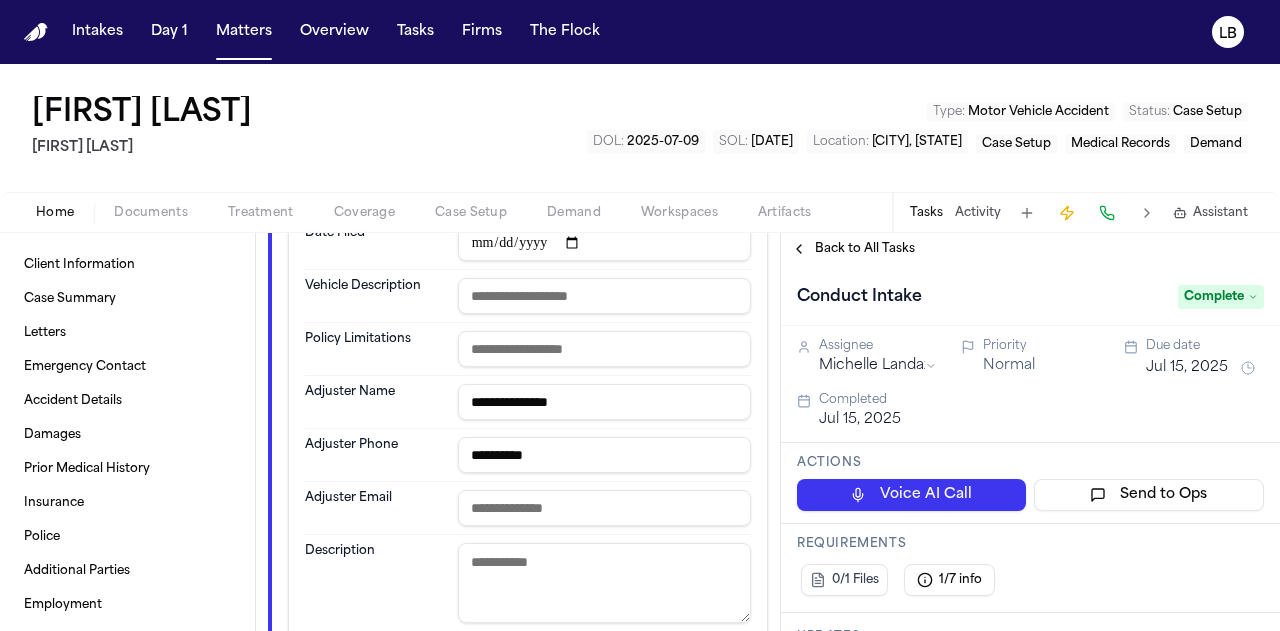 scroll, scrollTop: 1368, scrollLeft: 0, axis: vertical 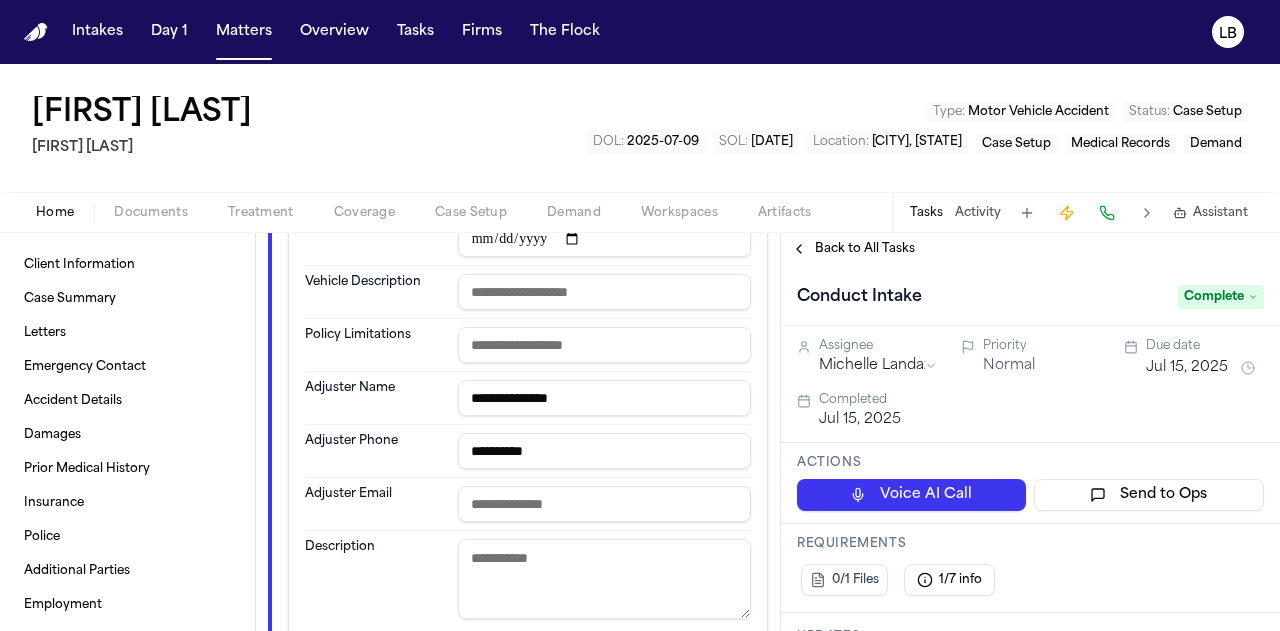 click at bounding box center [604, 504] 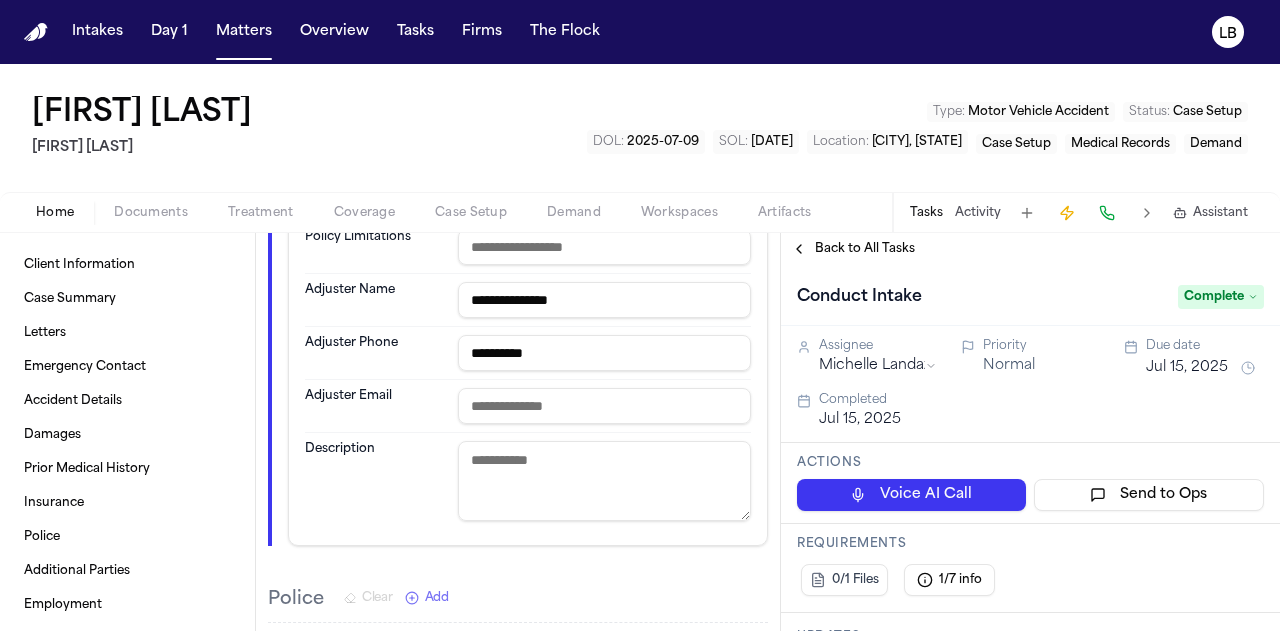 scroll, scrollTop: 1464, scrollLeft: 0, axis: vertical 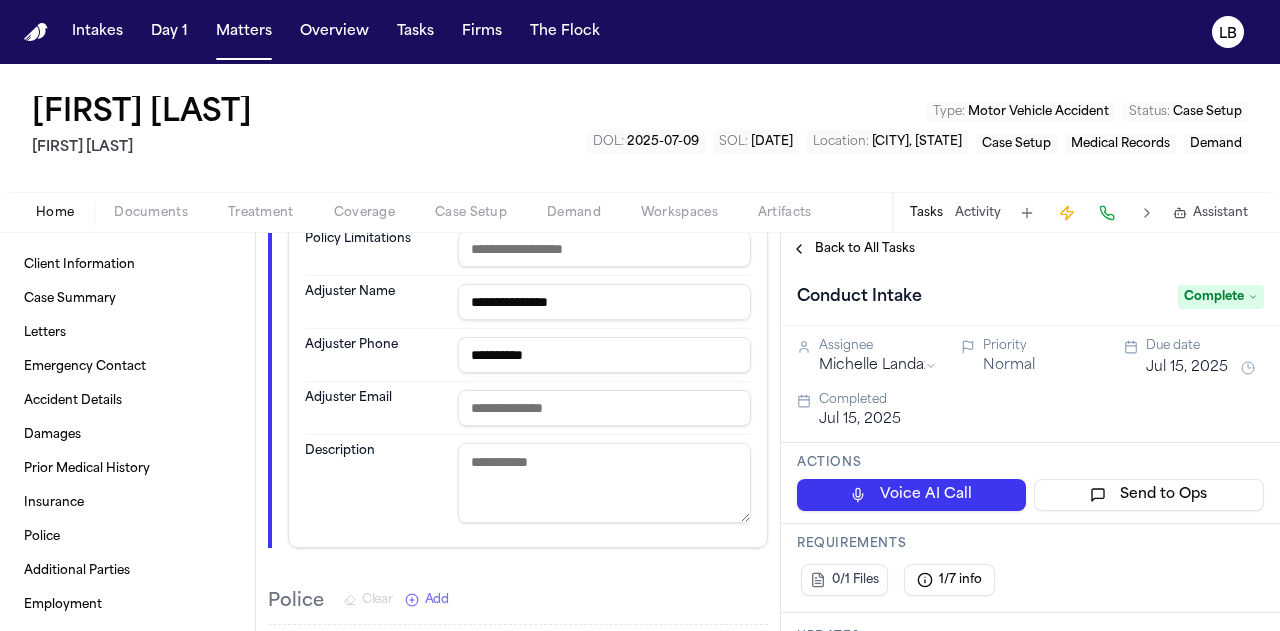 click on "**********" at bounding box center [604, 355] 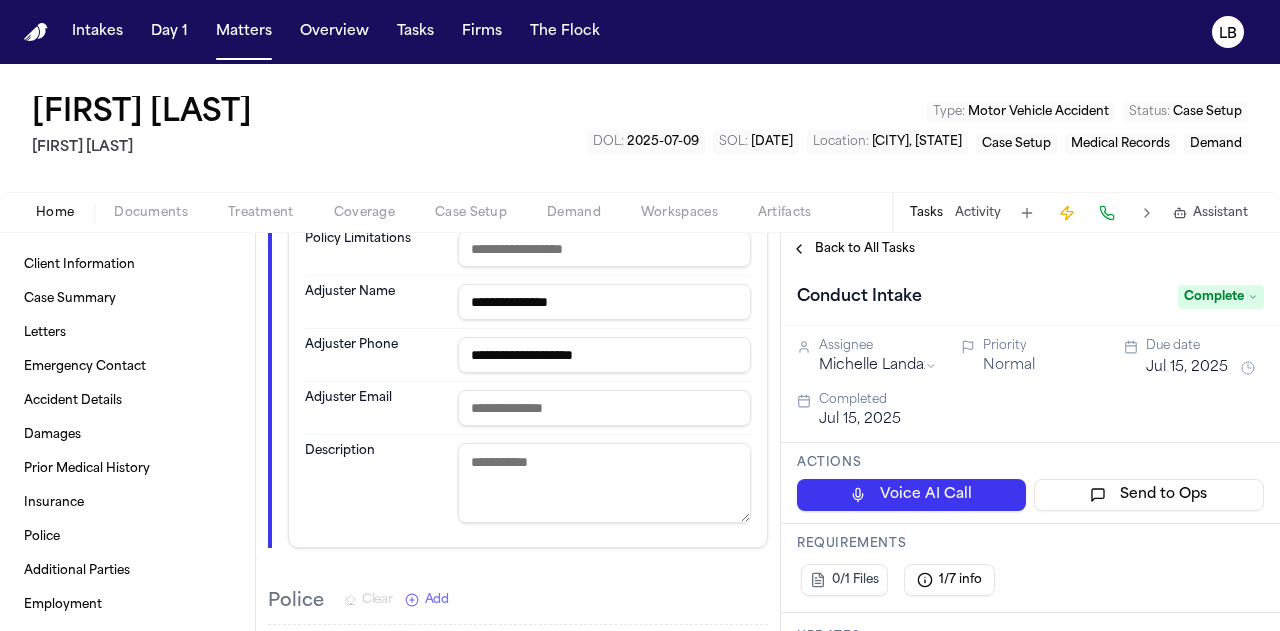 type on "**********" 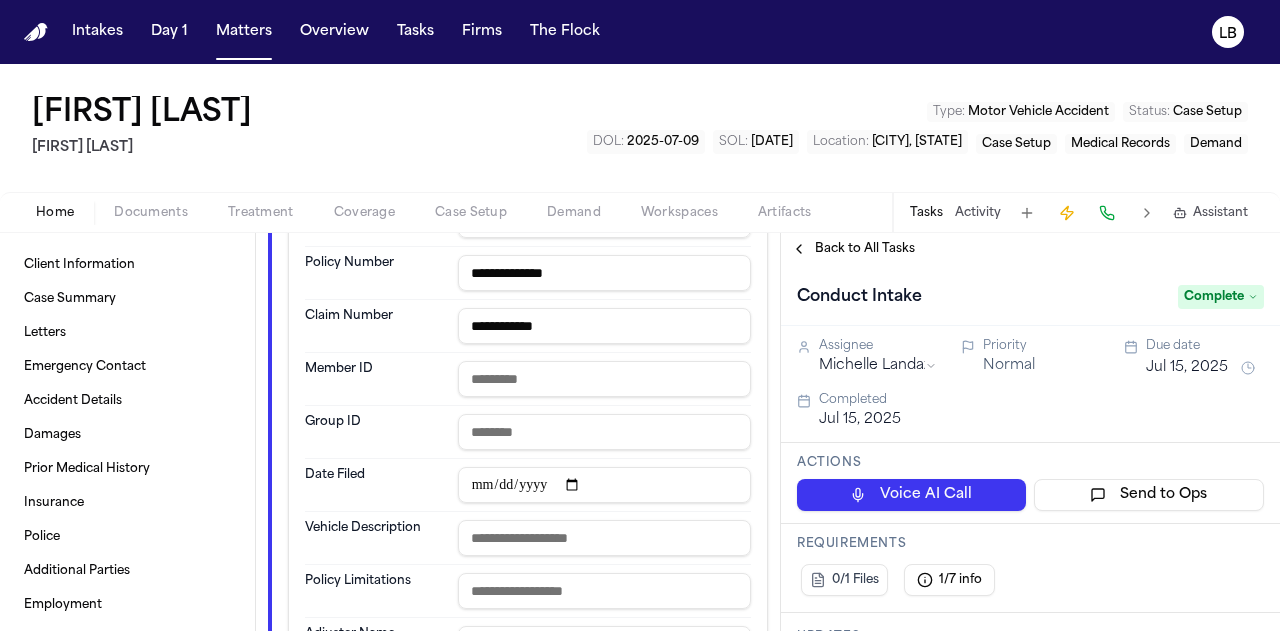 scroll, scrollTop: 1096, scrollLeft: 0, axis: vertical 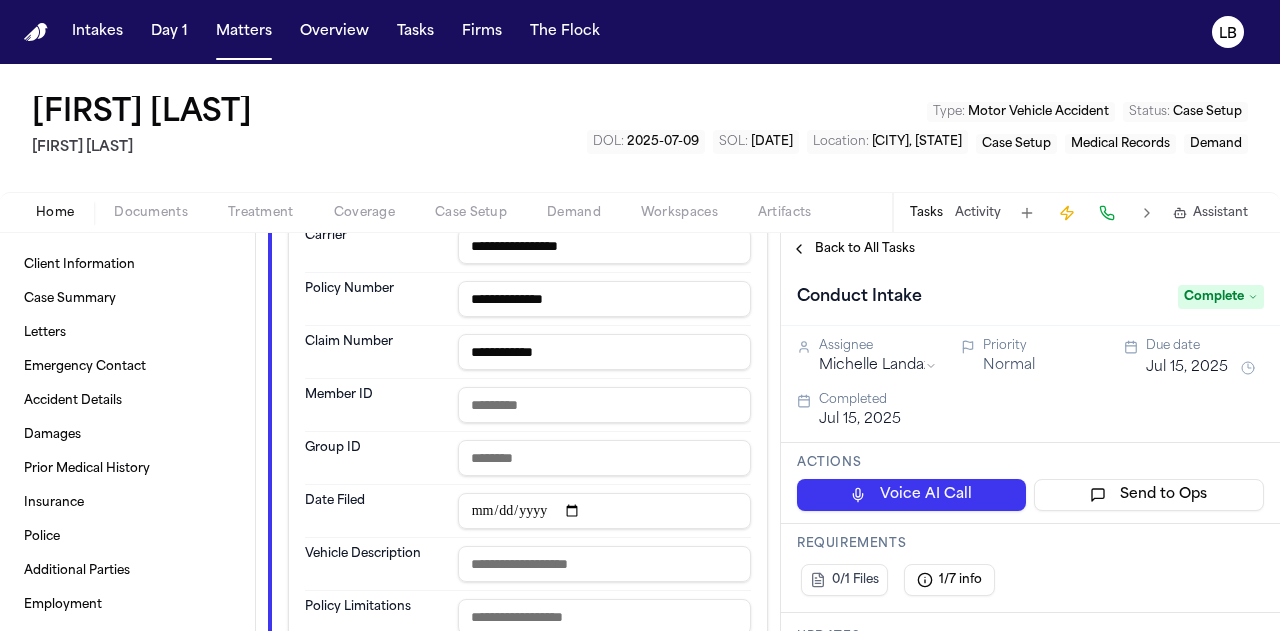 drag, startPoint x: 593, startPoint y: 343, endPoint x: 430, endPoint y: 344, distance: 163.00307 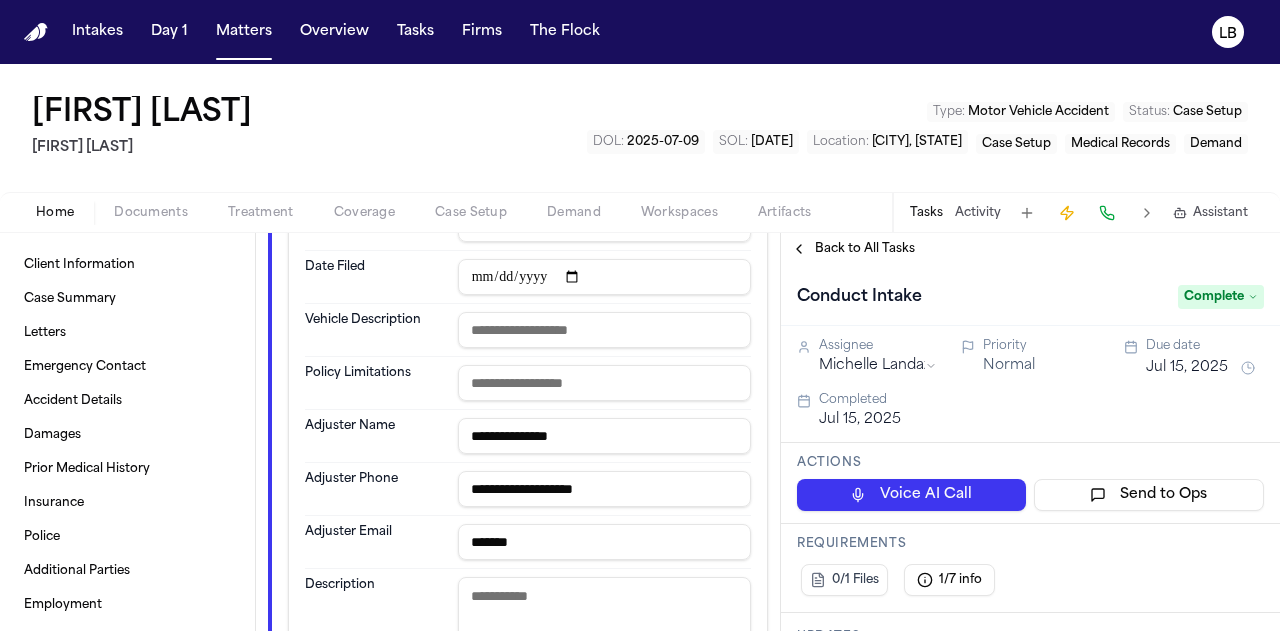 scroll, scrollTop: 1330, scrollLeft: 0, axis: vertical 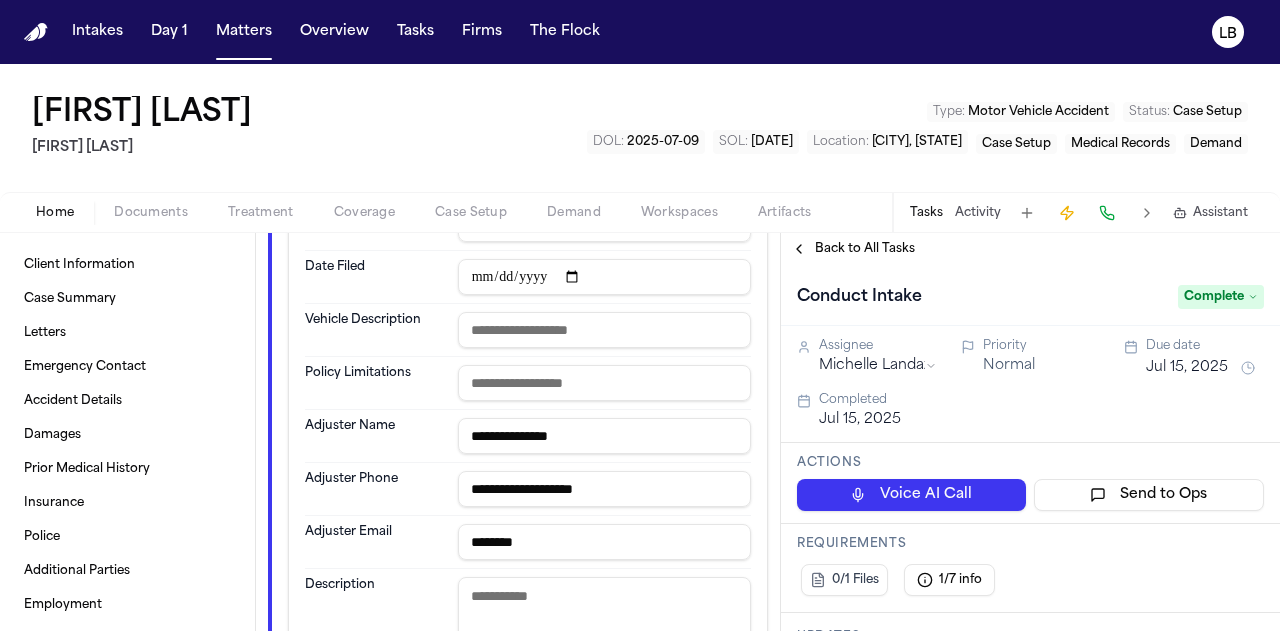 paste on "**********" 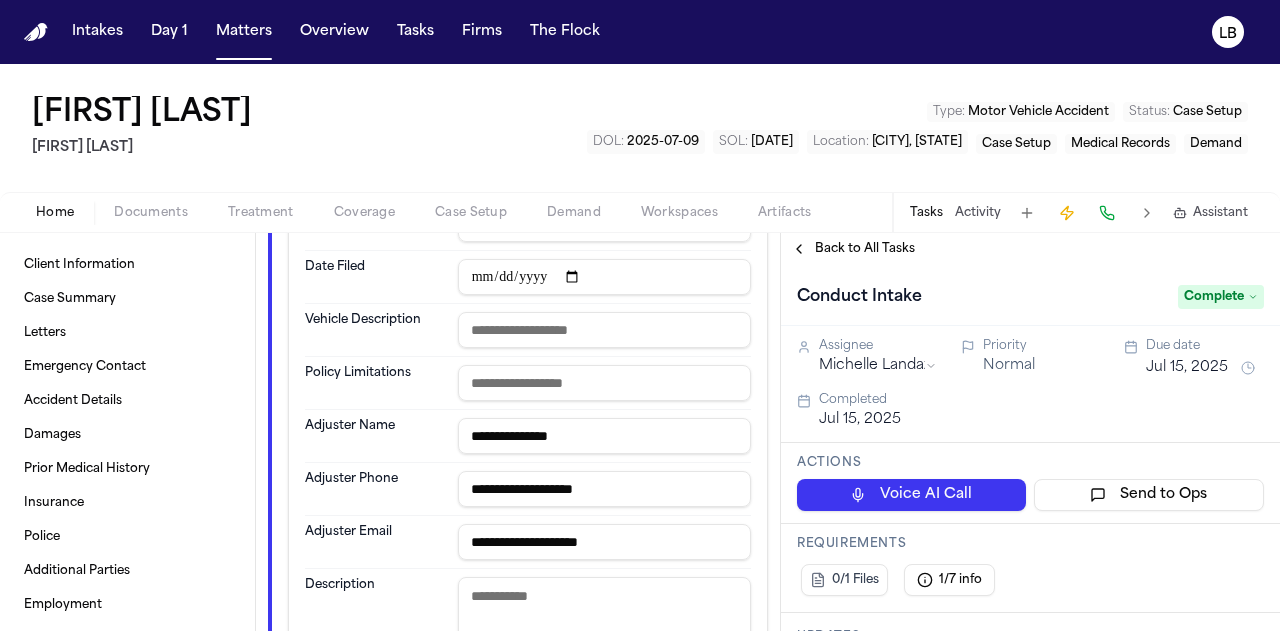 click on "**********" at bounding box center (604, 542) 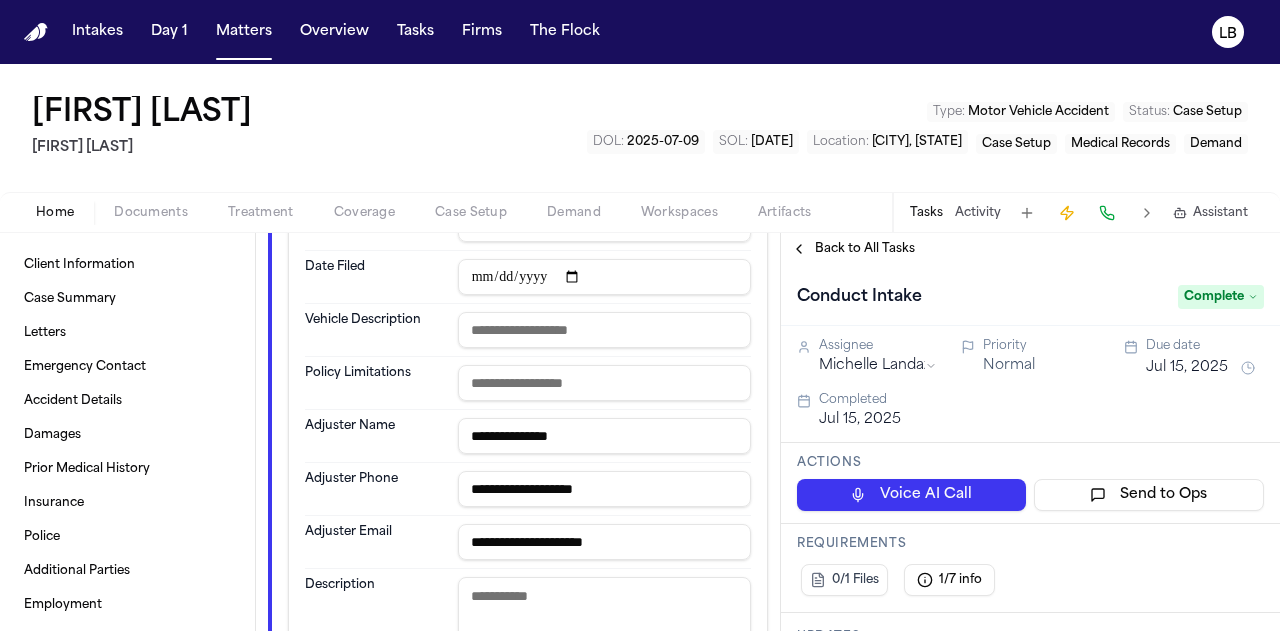click on "**********" at bounding box center [604, 542] 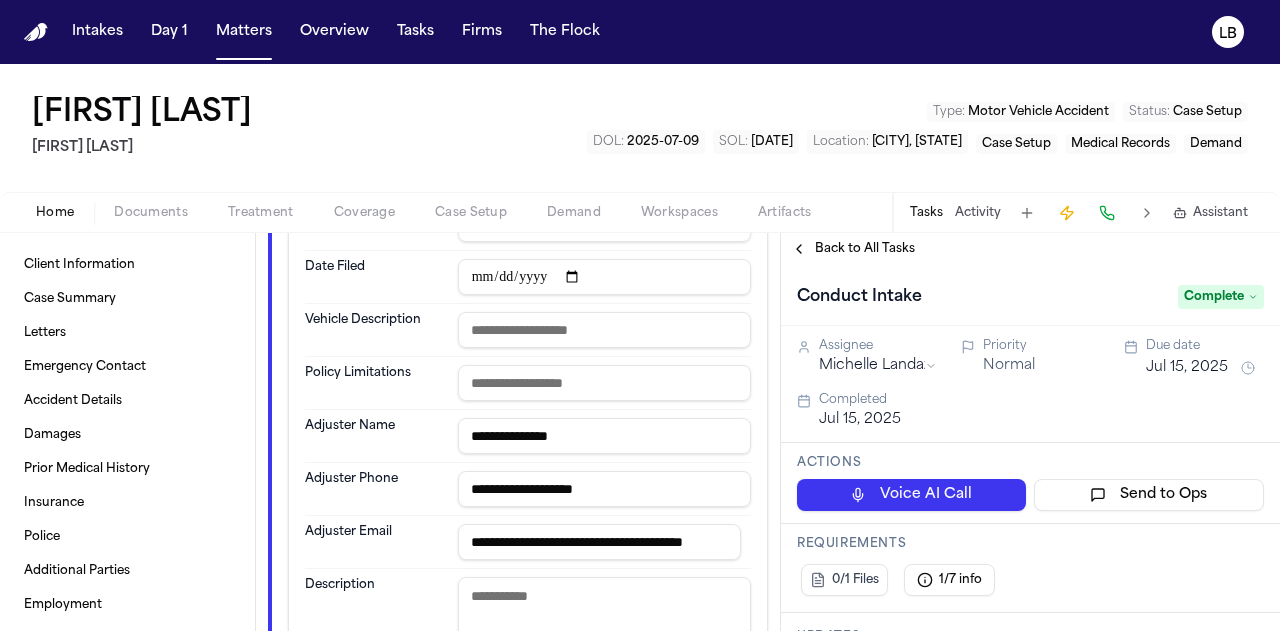 scroll, scrollTop: 0, scrollLeft: 96, axis: horizontal 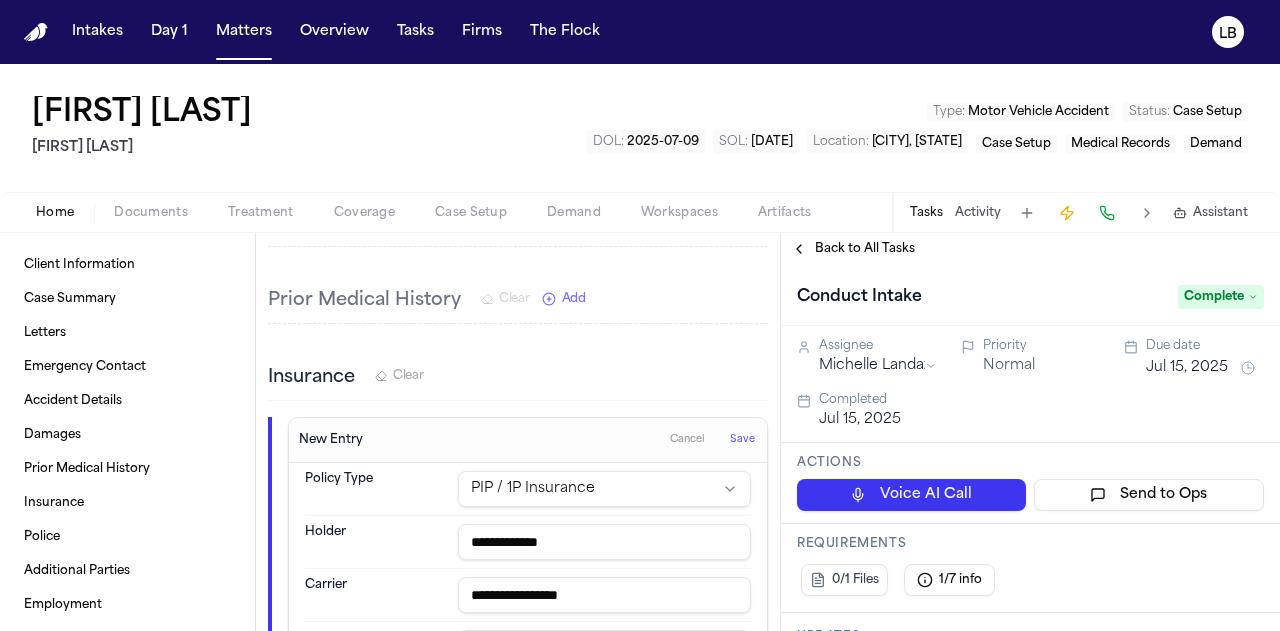 type on "**********" 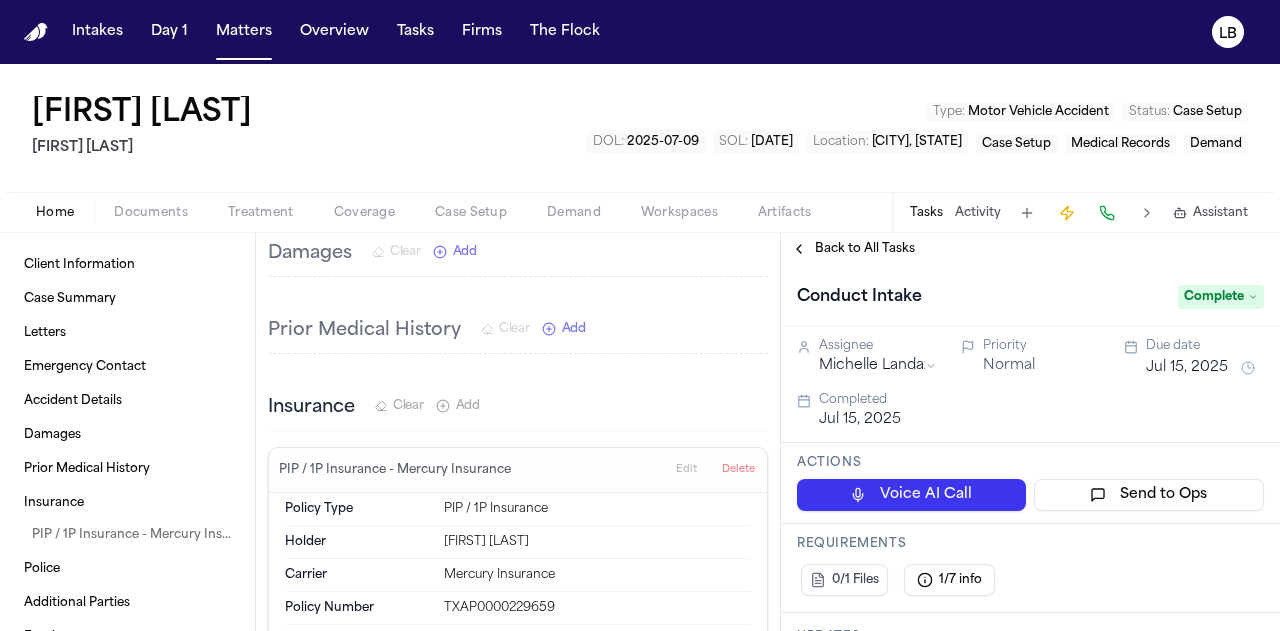 scroll, scrollTop: 772, scrollLeft: 0, axis: vertical 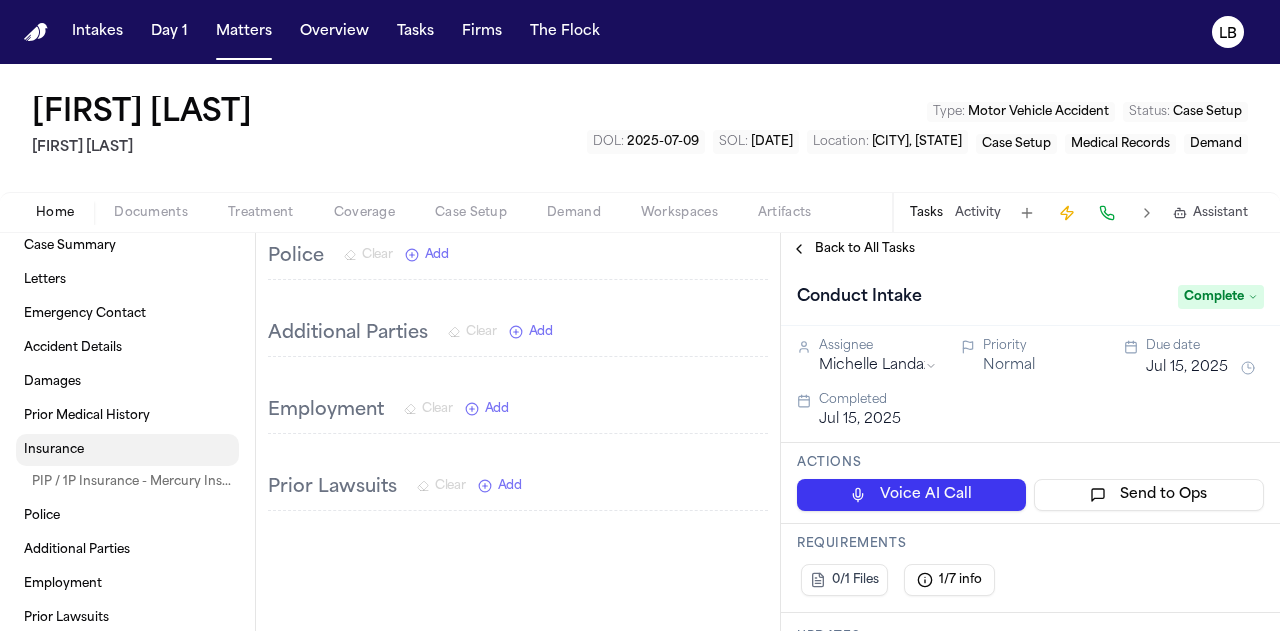 click on "Insurance" at bounding box center (54, 450) 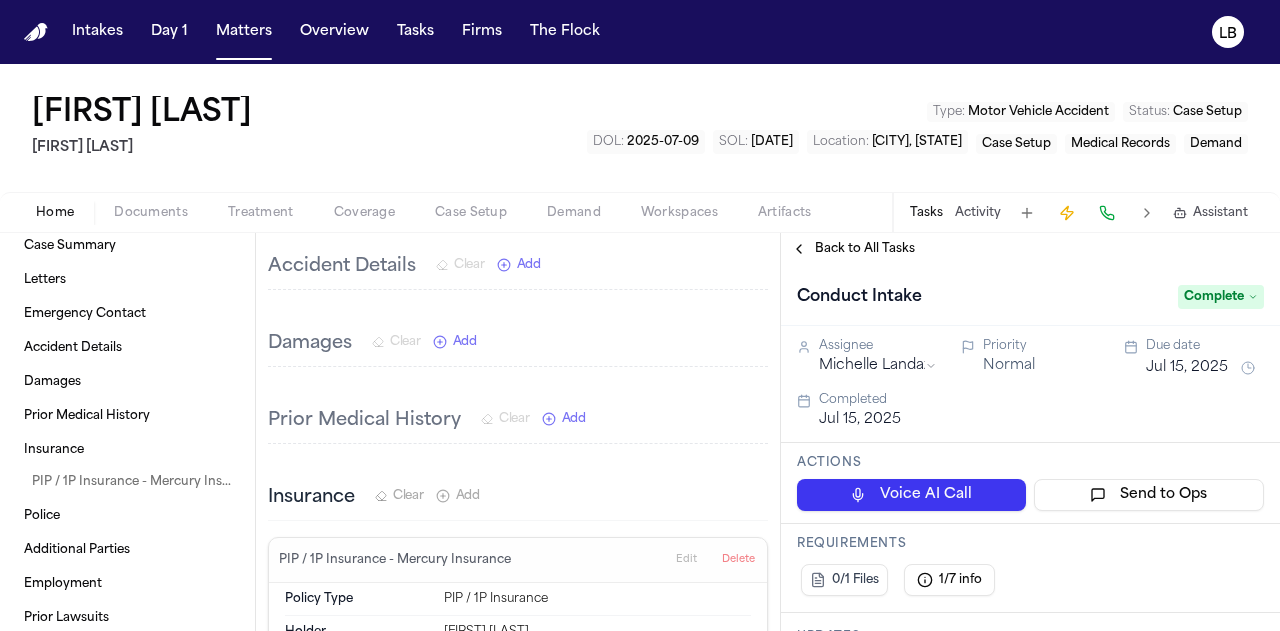 scroll, scrollTop: 637, scrollLeft: 0, axis: vertical 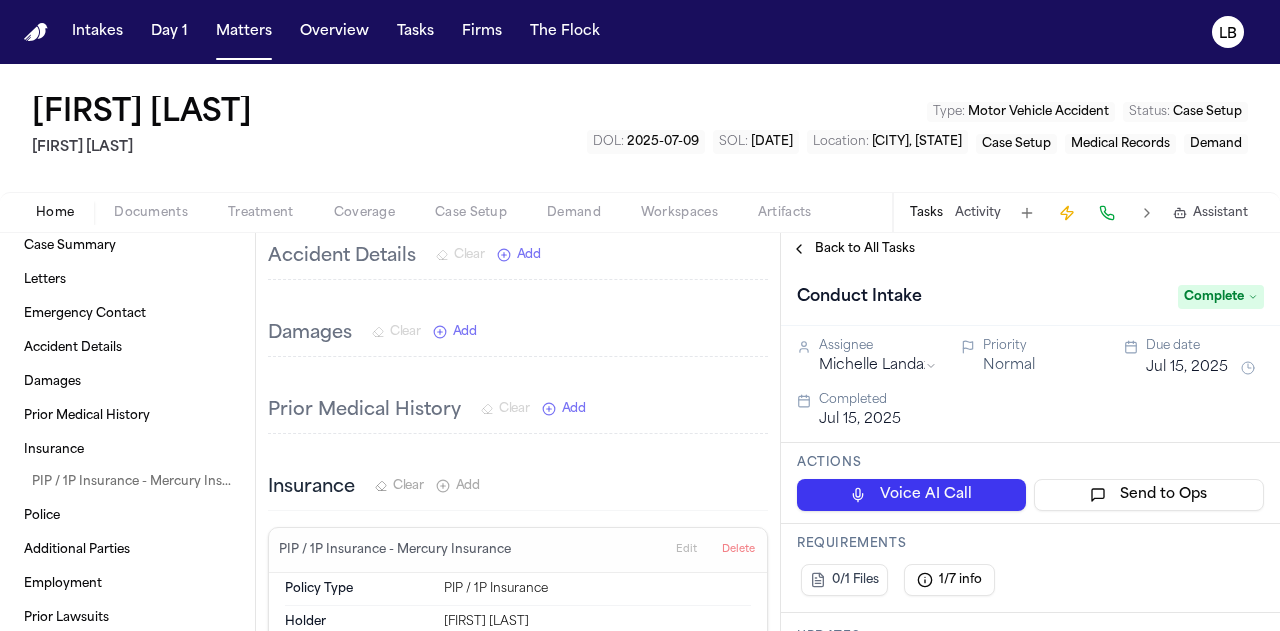 click on "Add" at bounding box center (458, 486) 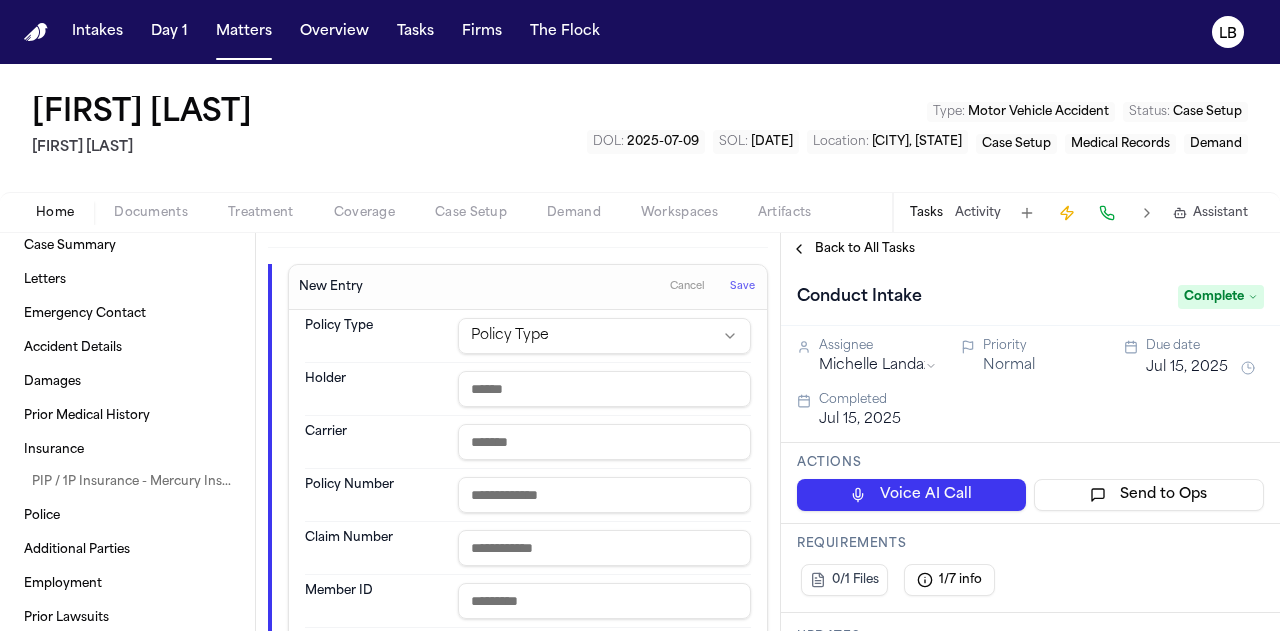 scroll, scrollTop: 901, scrollLeft: 0, axis: vertical 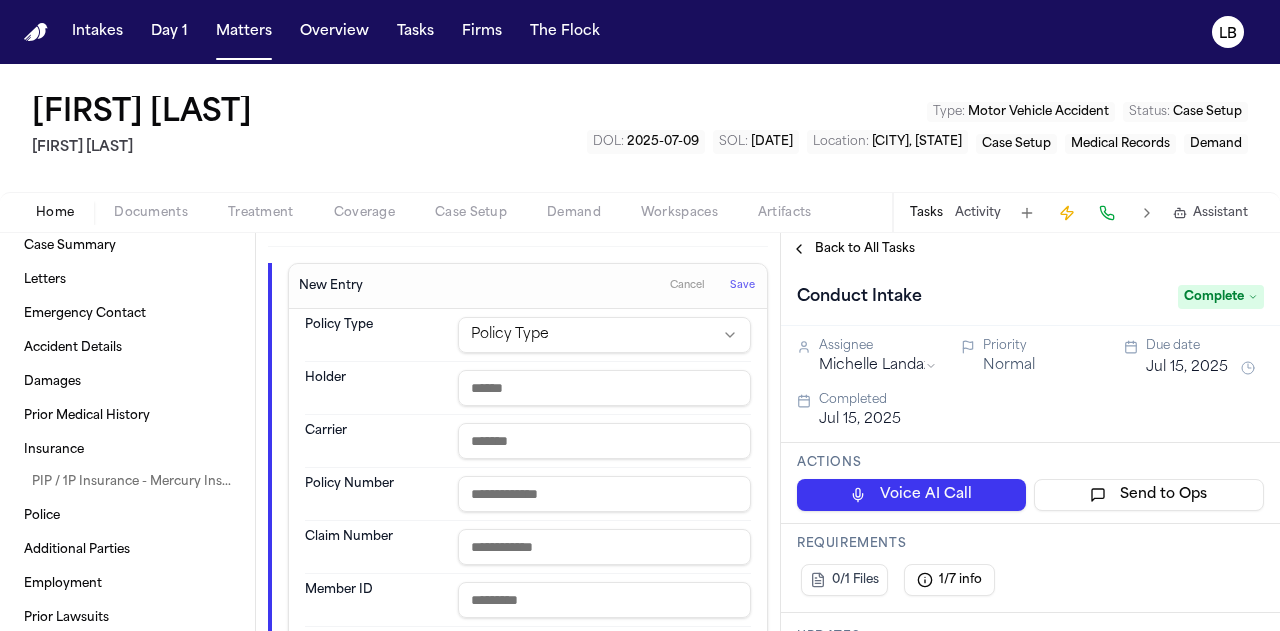 click on "Policy Type Policy Type" at bounding box center [528, 335] 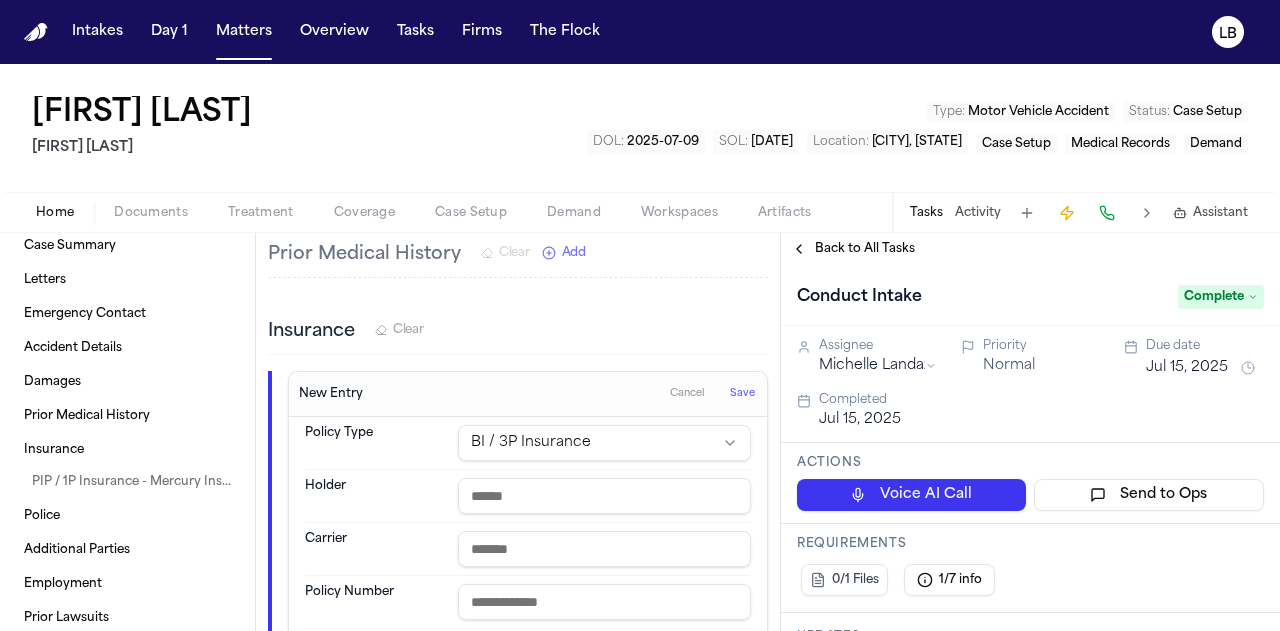 scroll, scrollTop: 782, scrollLeft: 0, axis: vertical 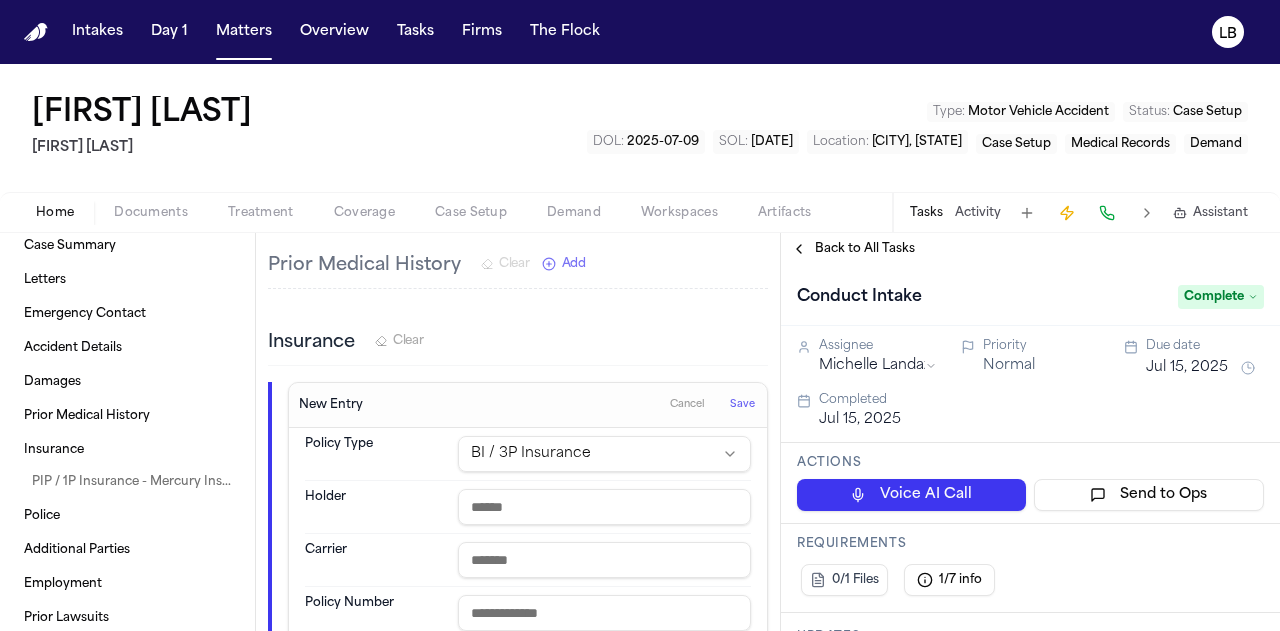 click at bounding box center (604, 507) 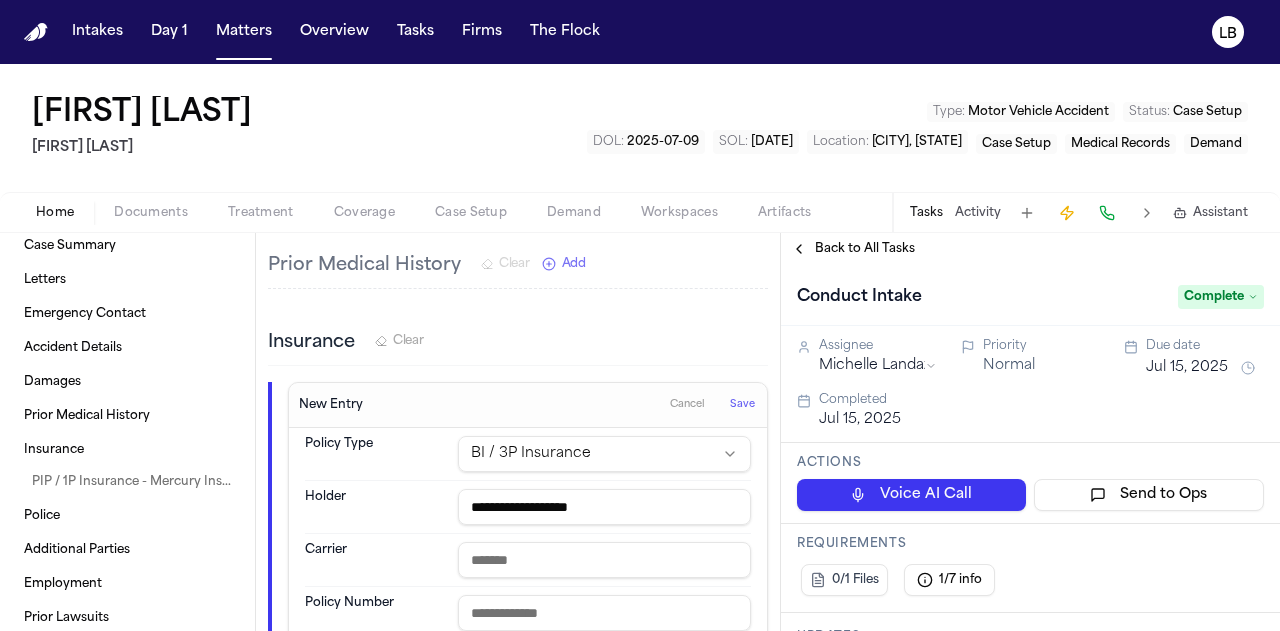 drag, startPoint x: 500, startPoint y: 500, endPoint x: 660, endPoint y: 520, distance: 161.24515 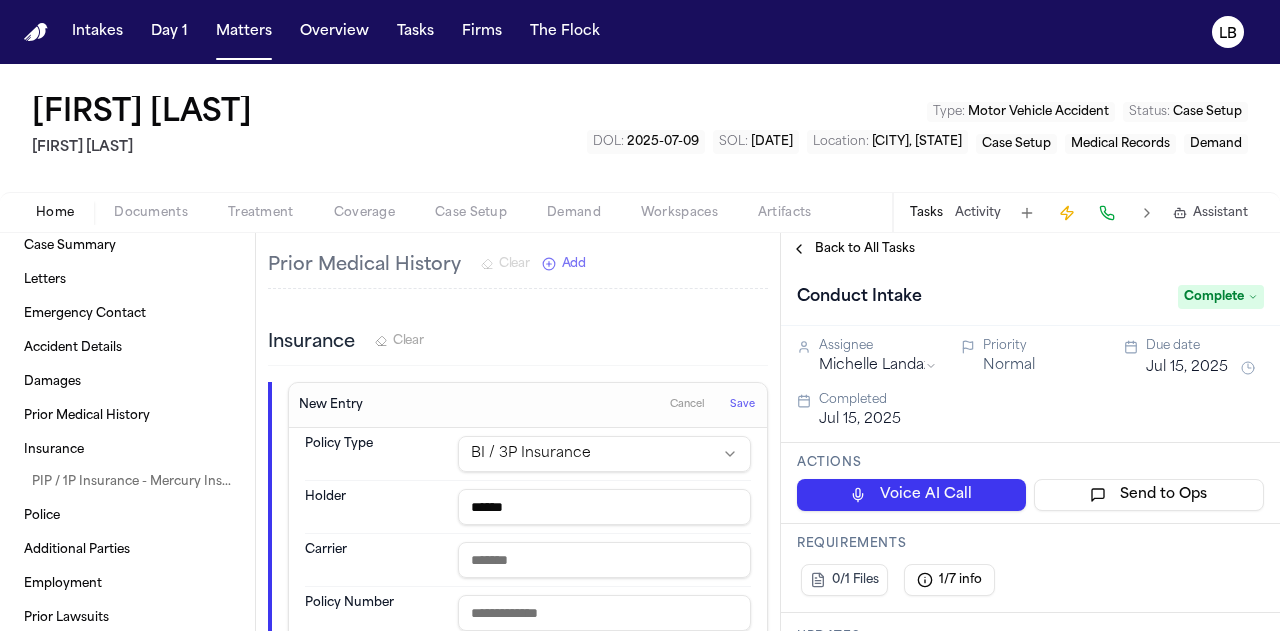 click on "******" at bounding box center (604, 507) 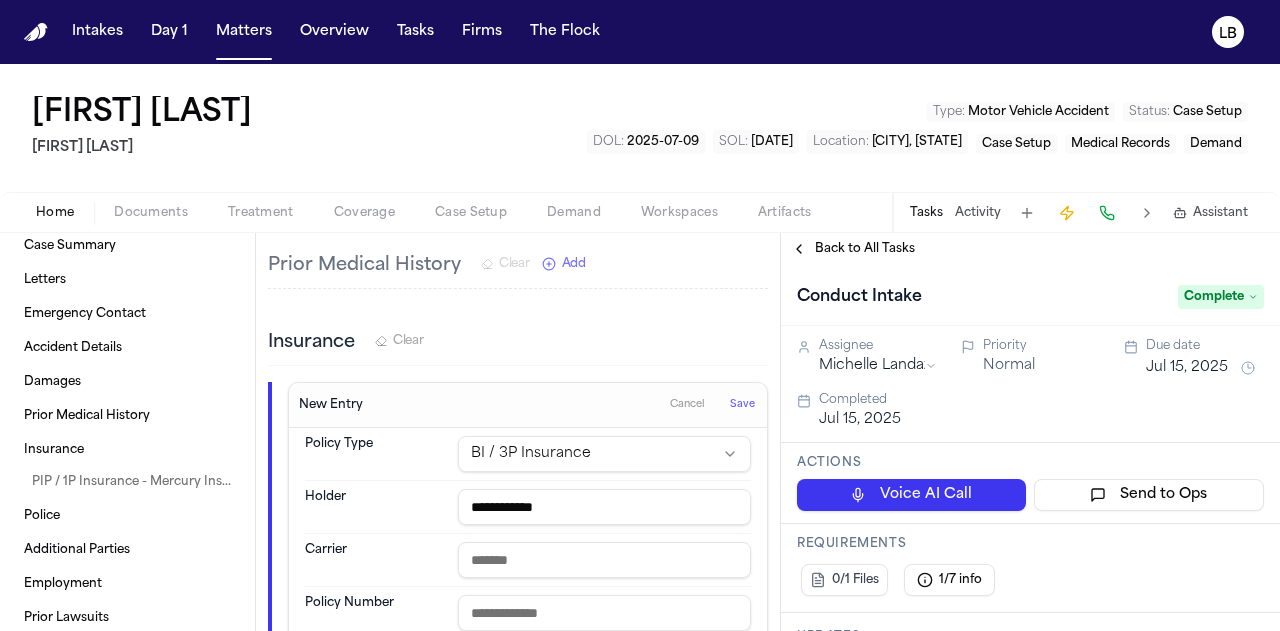 type on "**********" 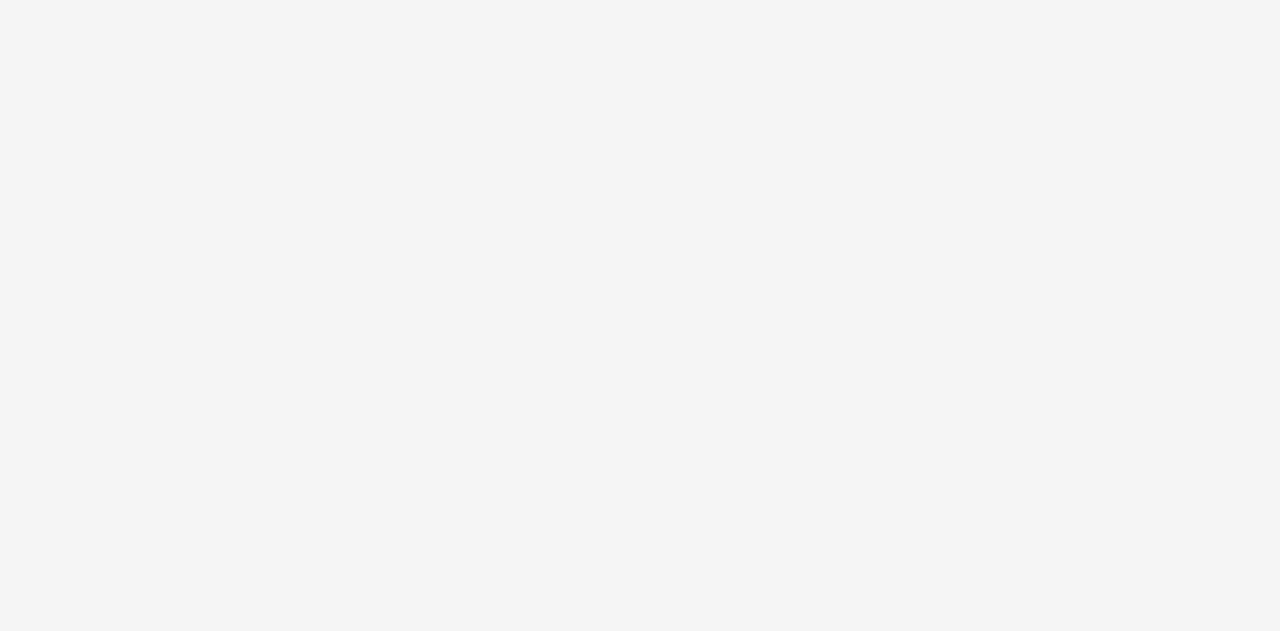 scroll, scrollTop: 0, scrollLeft: 0, axis: both 